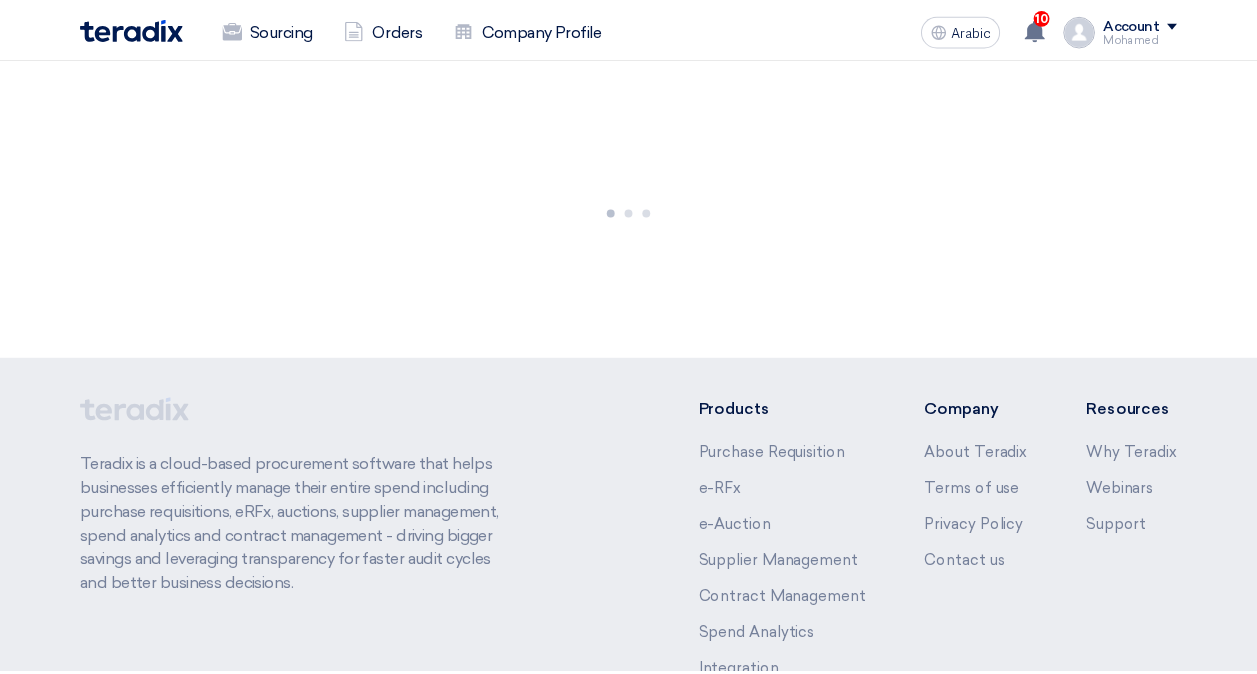 scroll, scrollTop: 0, scrollLeft: 0, axis: both 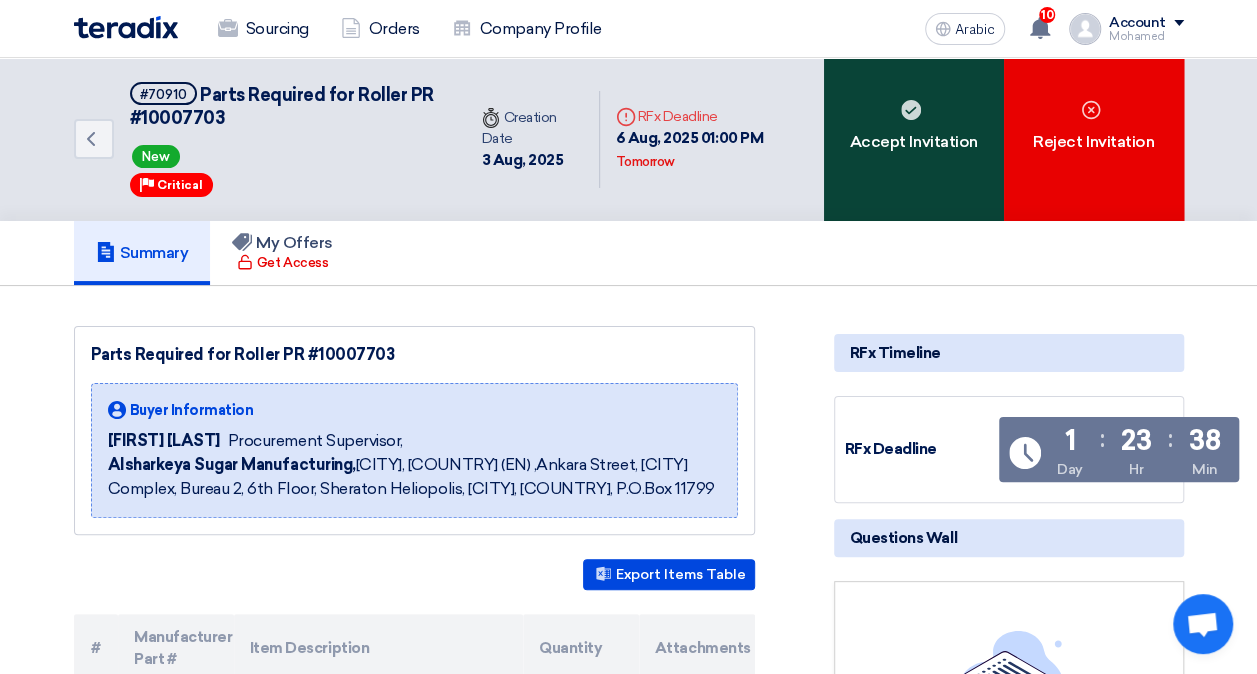 click on "Accept Invitation" 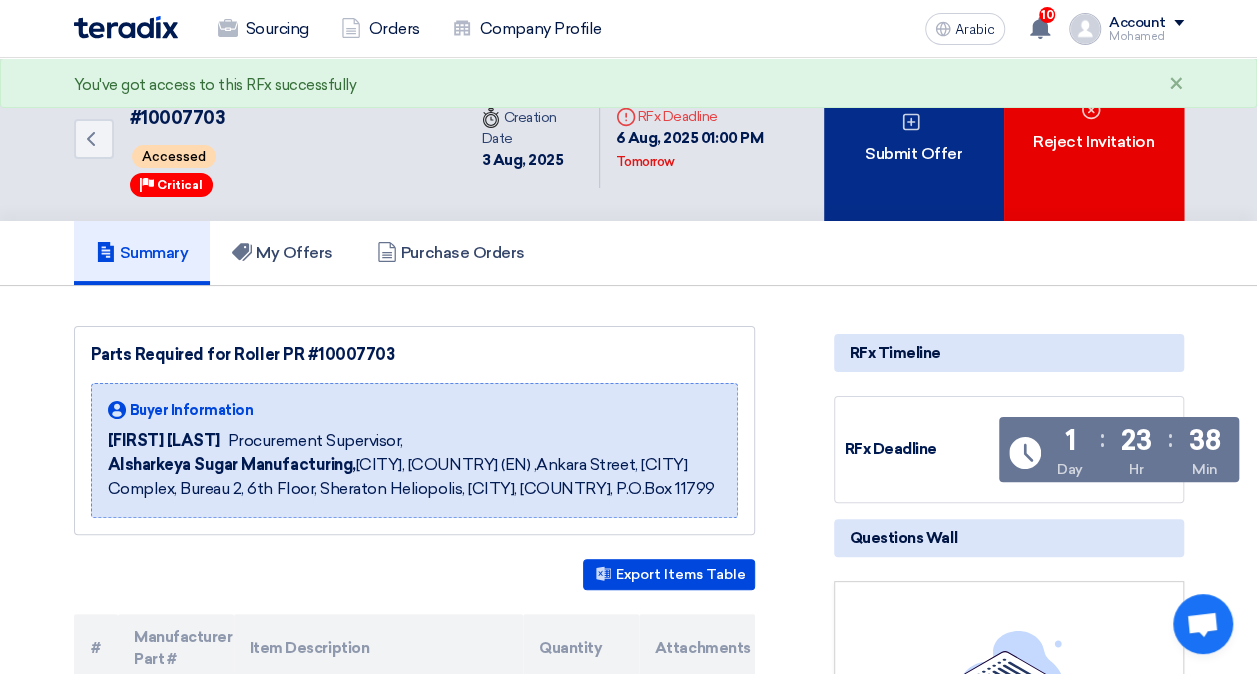 click on "Submit Offer" 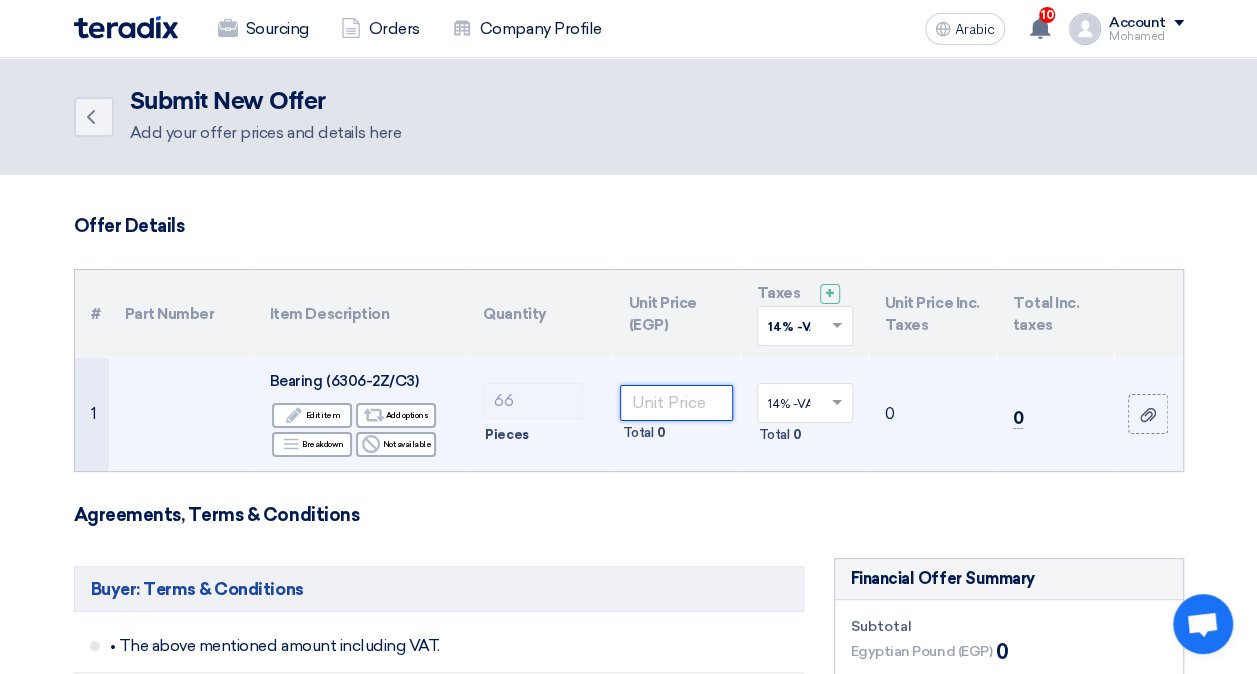 click 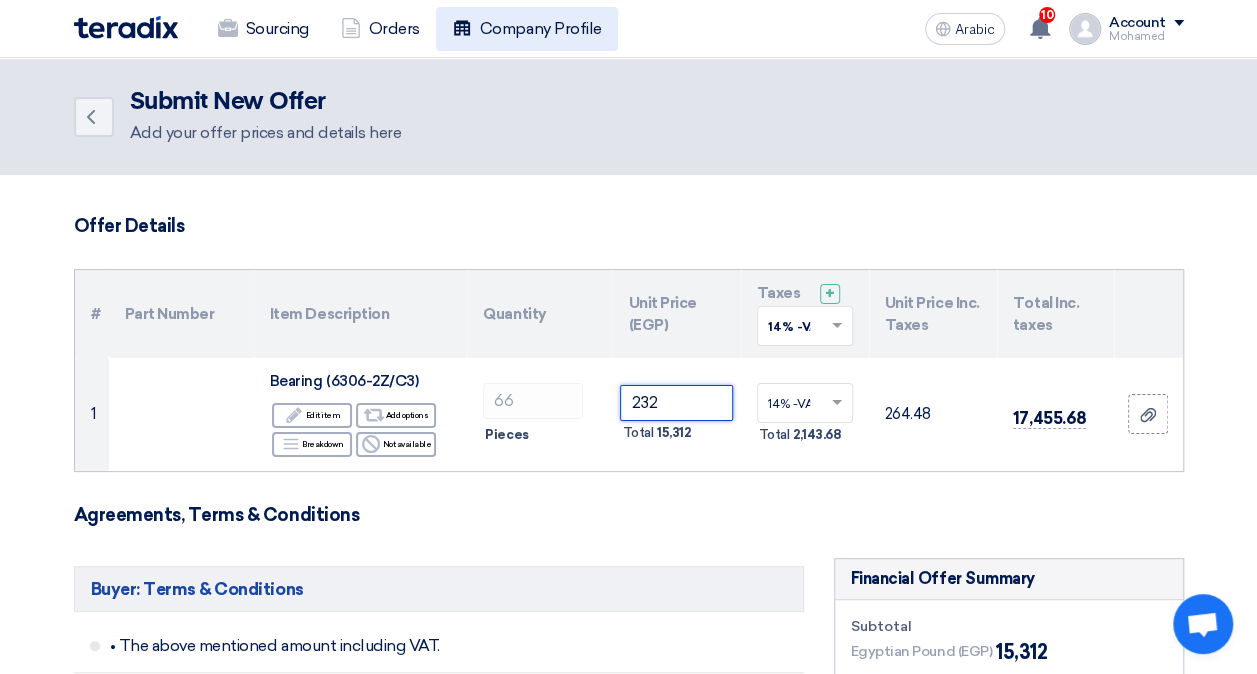 type on "232" 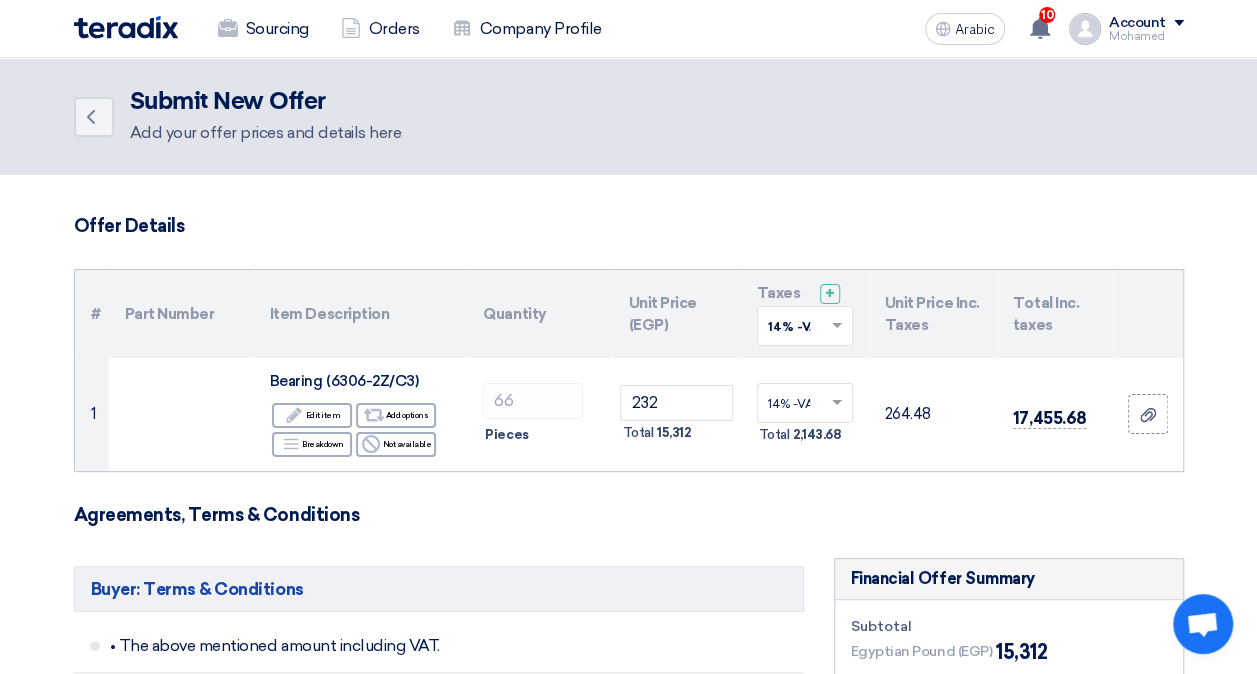 click on "Agreements, Terms & Conditions" 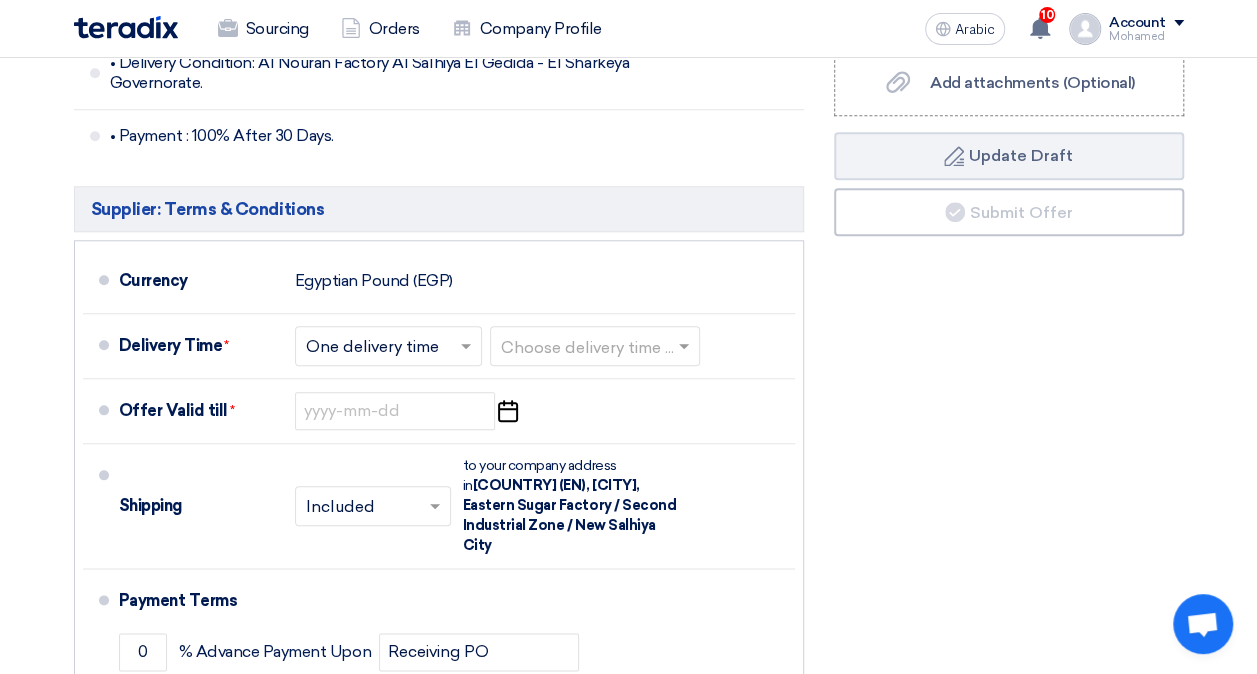 scroll, scrollTop: 900, scrollLeft: 0, axis: vertical 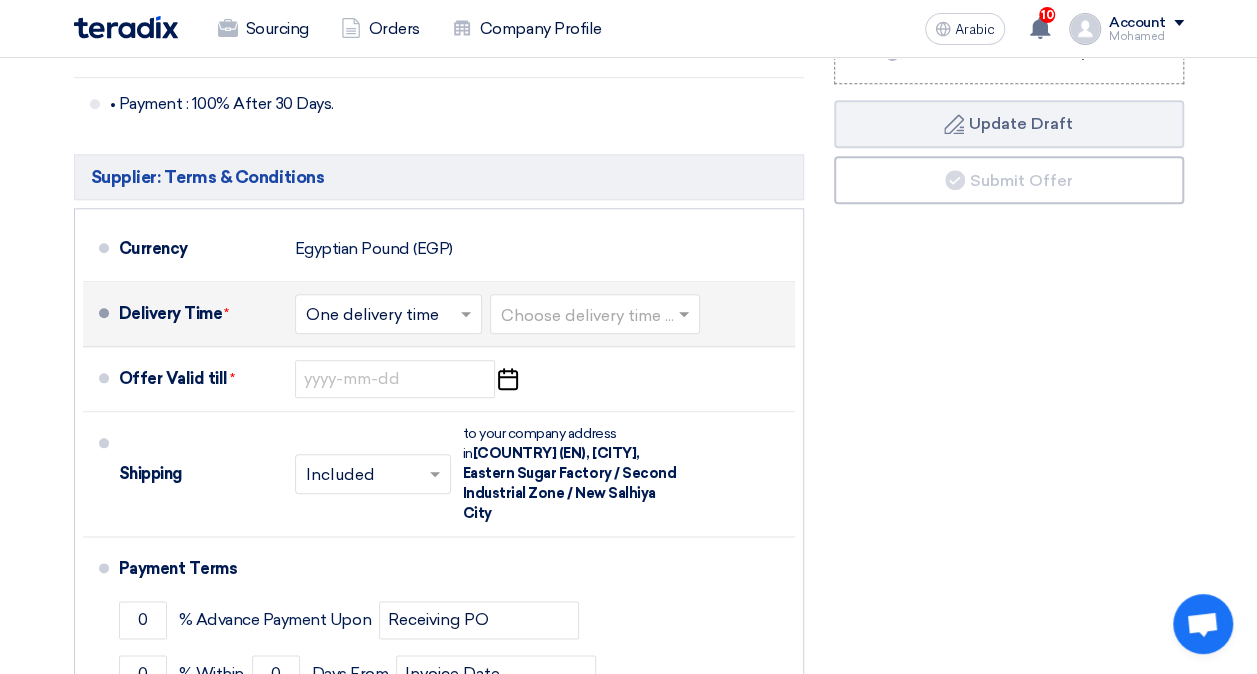 click 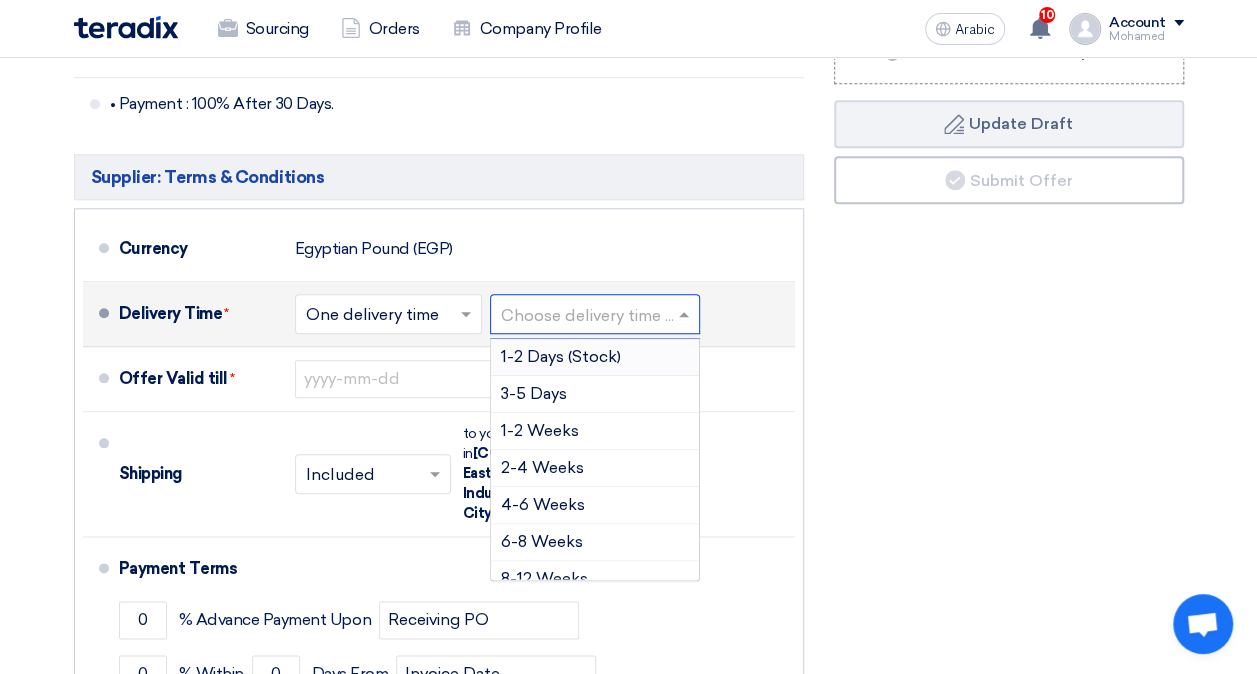 click 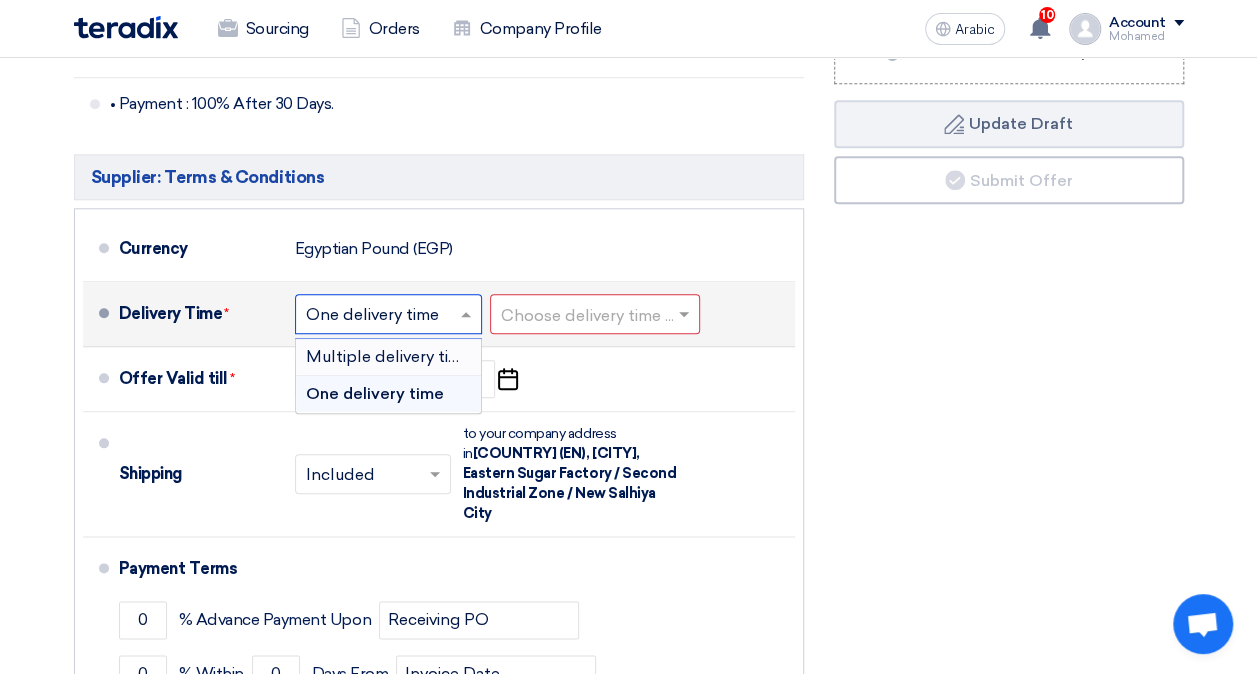 click on "Multiple delivery times" at bounding box center [392, 356] 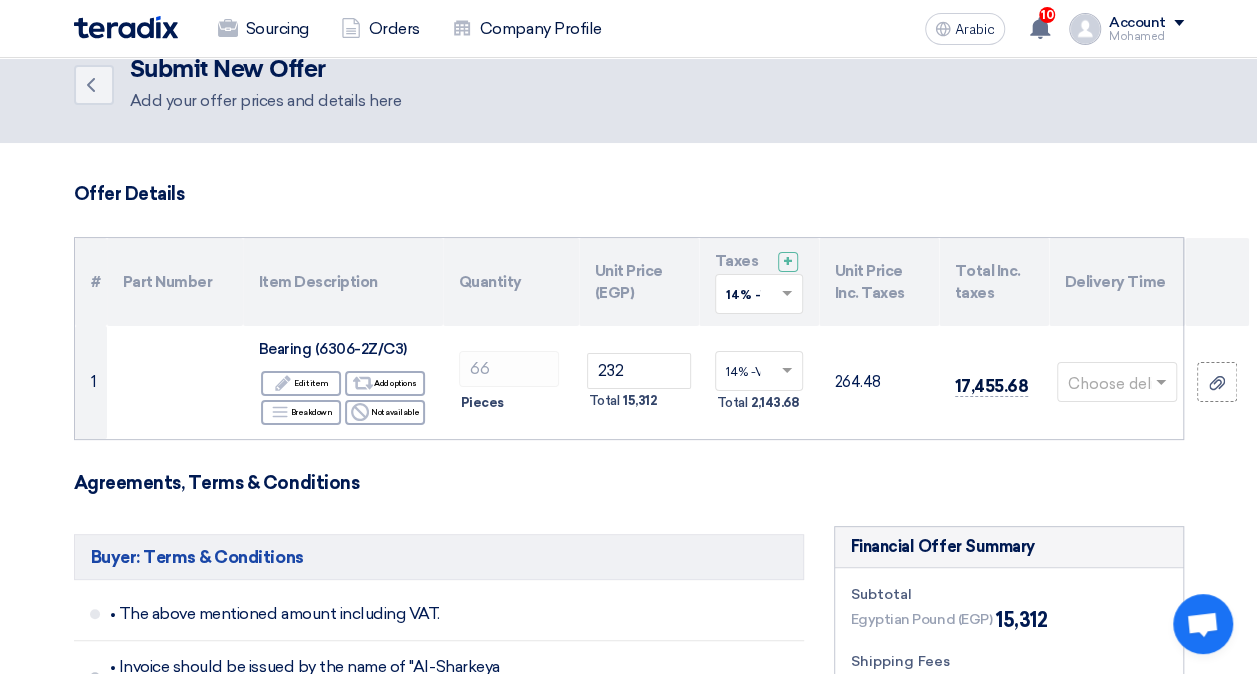 scroll, scrollTop: 0, scrollLeft: 0, axis: both 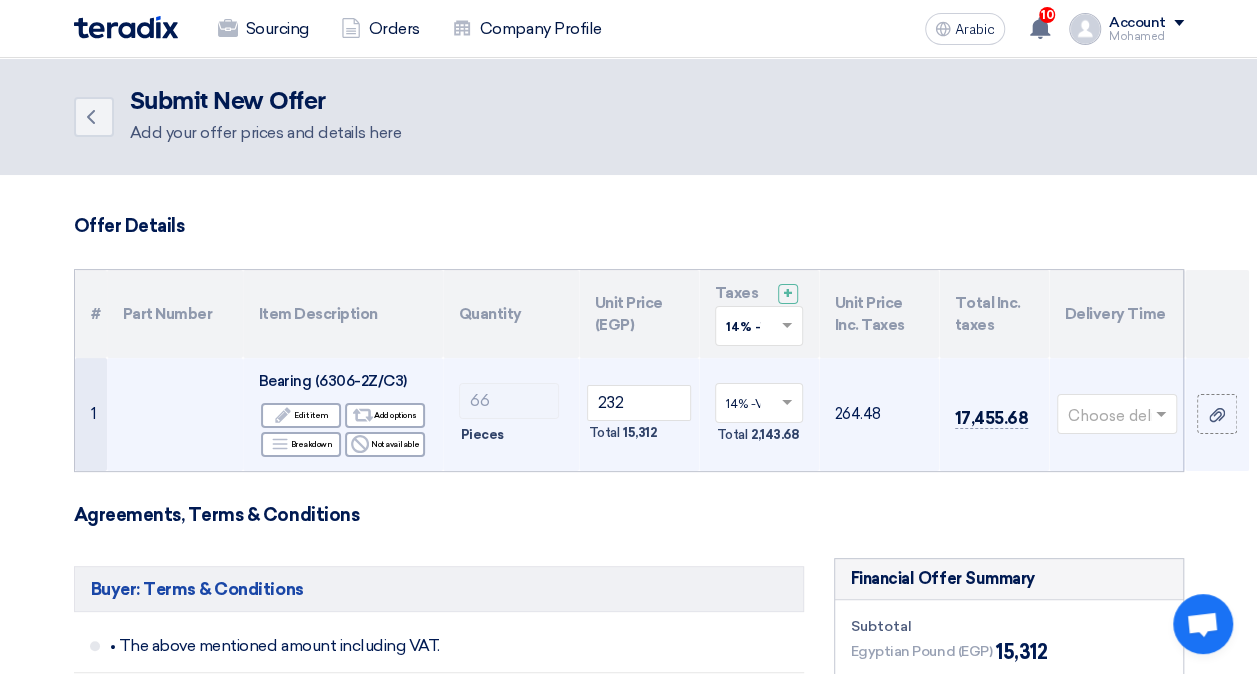 click 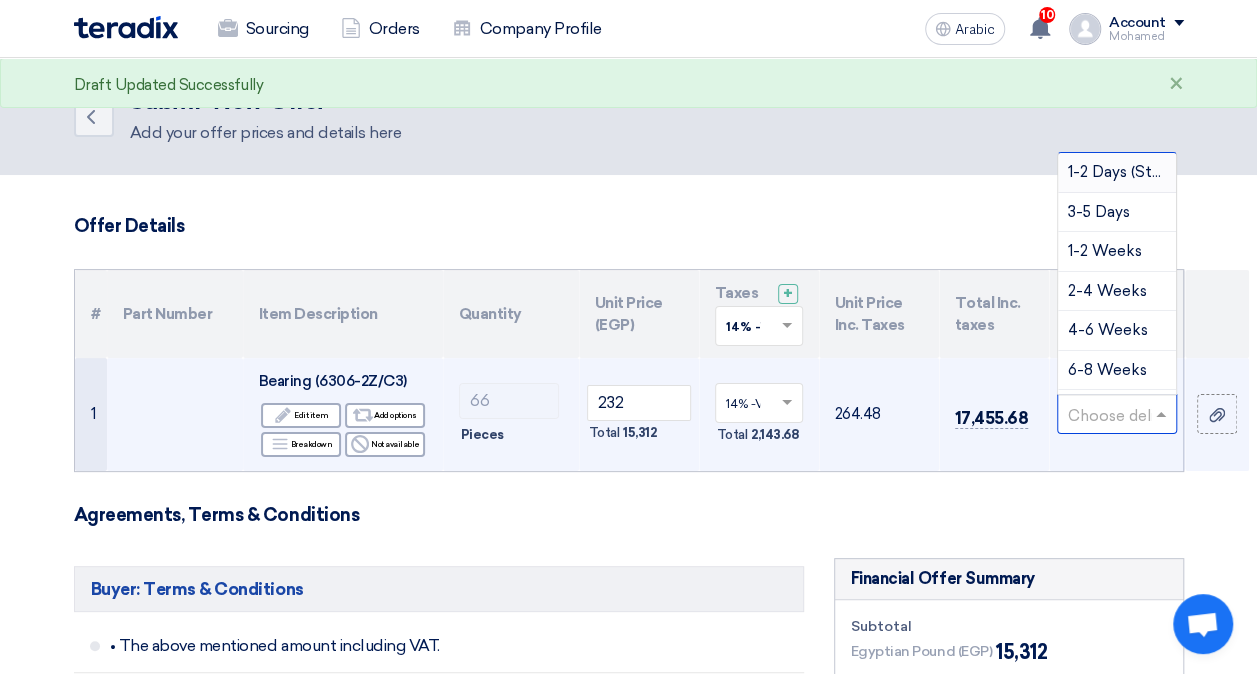 click on "1-2 Days (Stock)" at bounding box center (1126, 172) 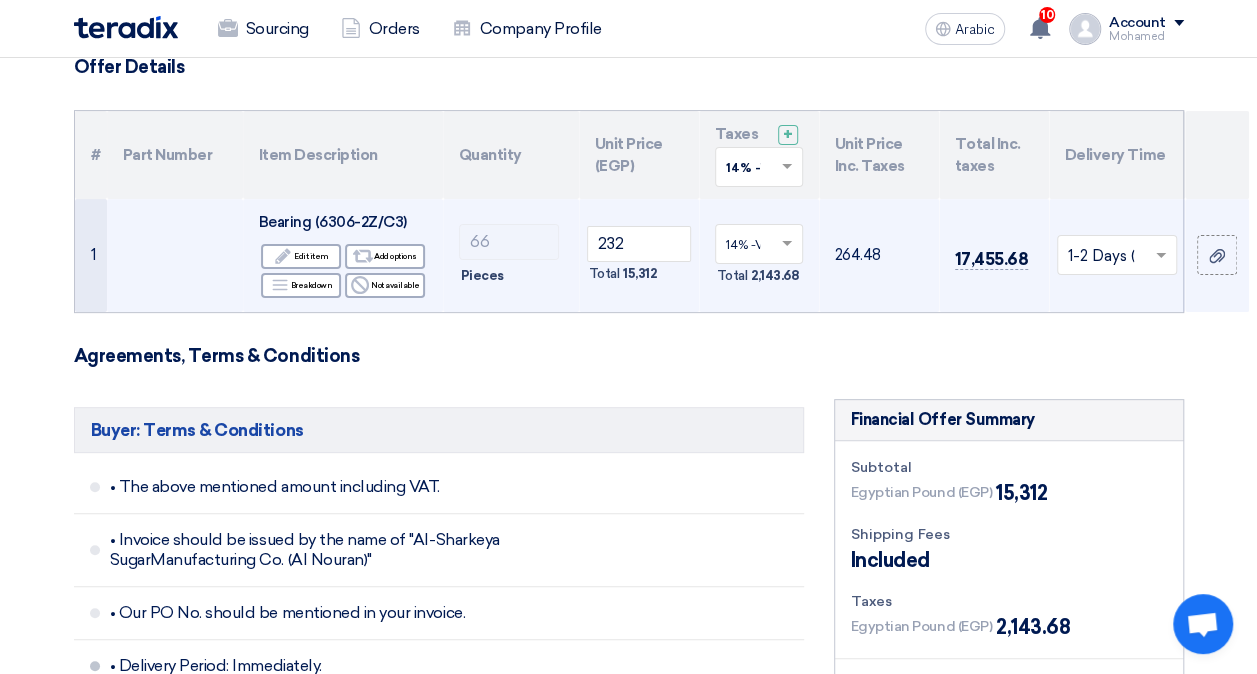scroll, scrollTop: 200, scrollLeft: 0, axis: vertical 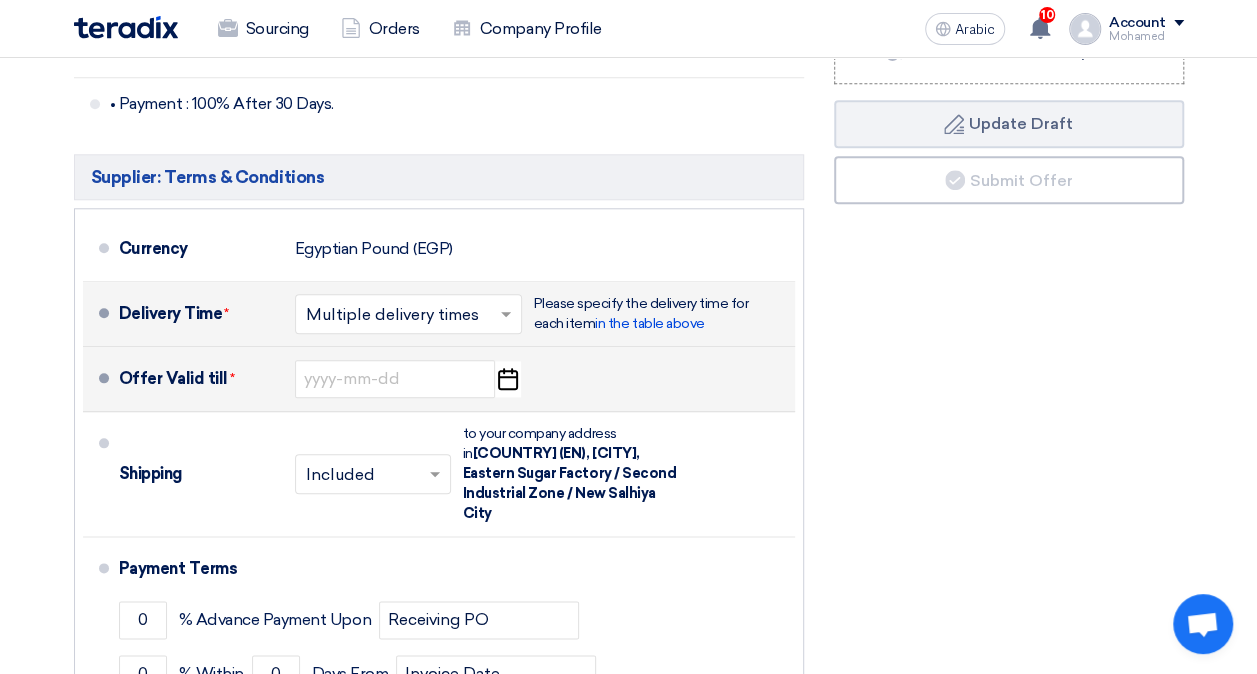 click on "Offer Valid till  *
Pick a date" 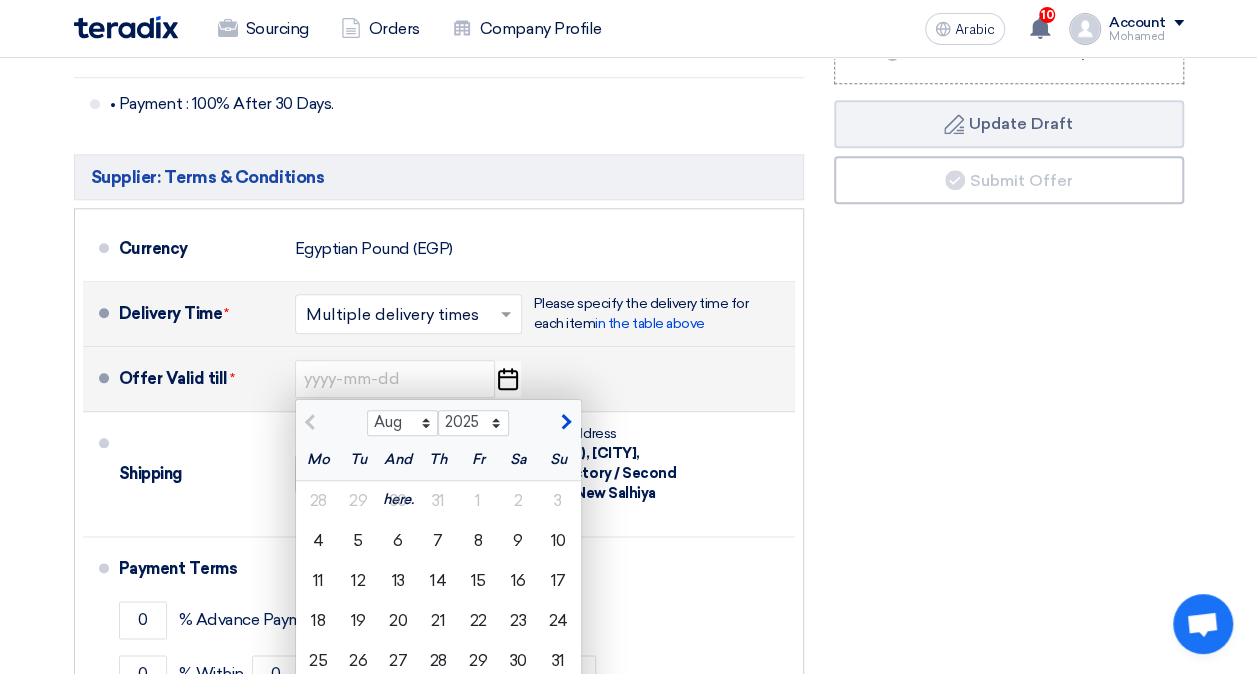 click on "Offer Valid till  *
Aug Sep Oct Nov Dec
2025 2026 2027 2028 2029 2030 2031 2032 2033 2034 2035
Mo
Tu
And here.
Th
Fr
Sa
Su
28
29
30
31
1
2
3" 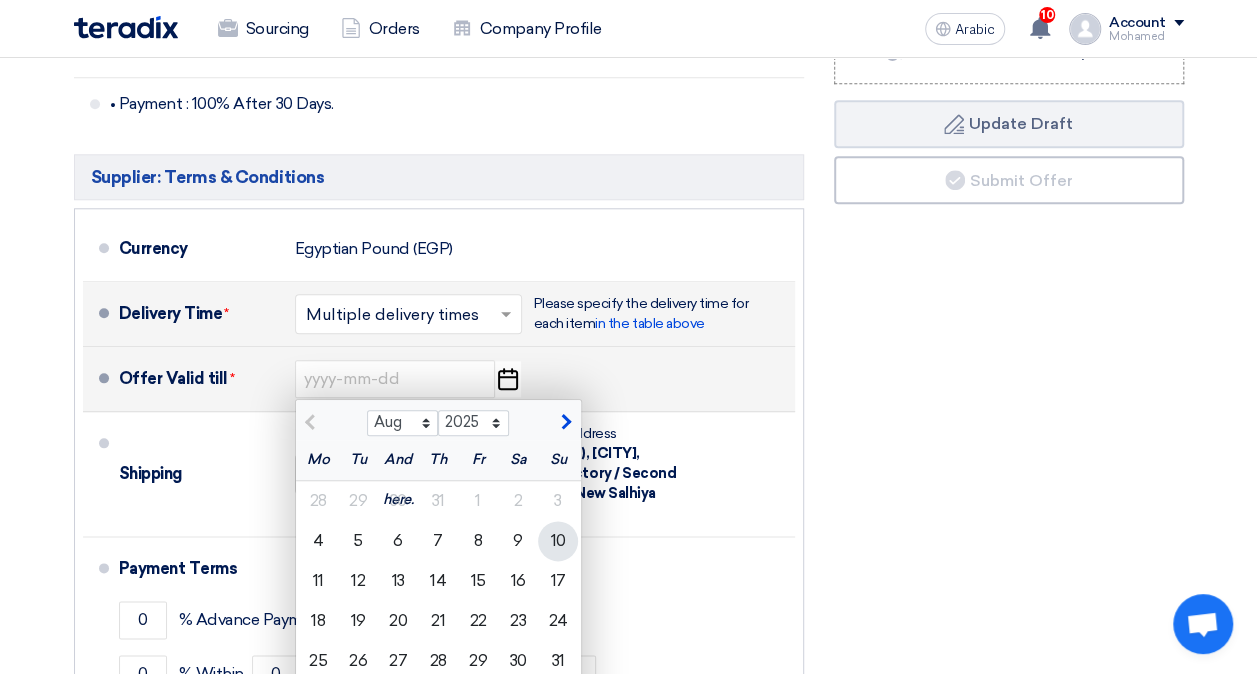 scroll, scrollTop: 1200, scrollLeft: 0, axis: vertical 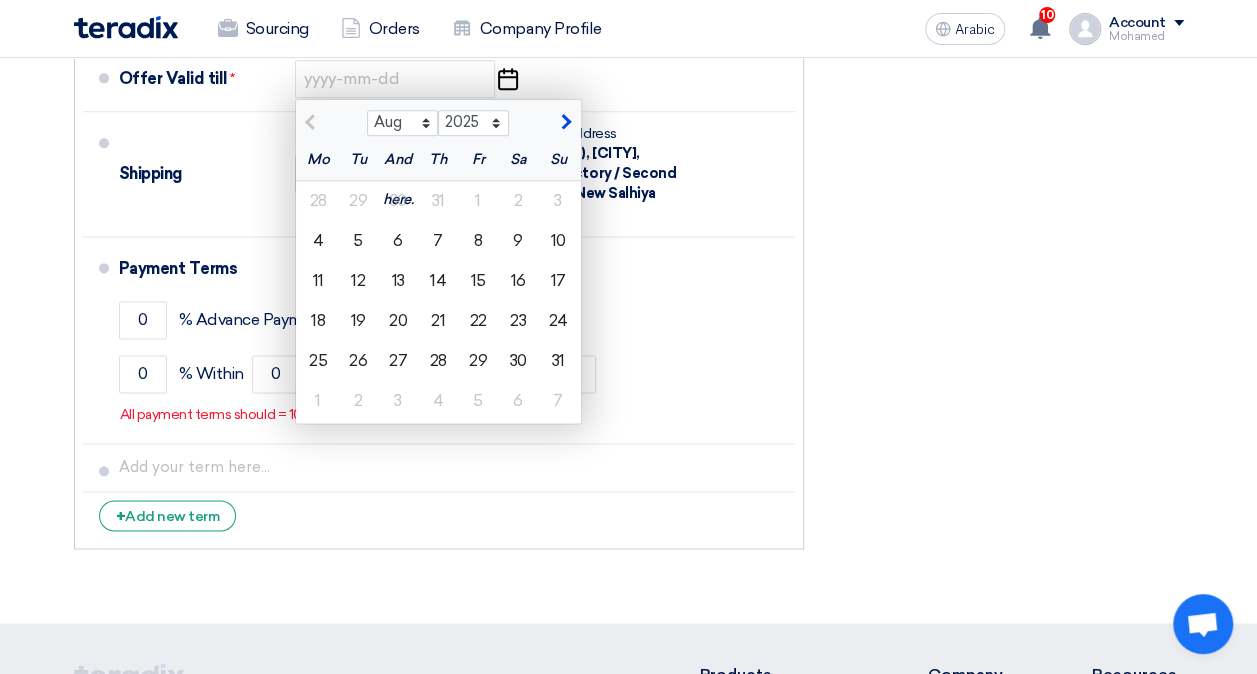 click on "Financial Offer Summary
Subtotal
Egyptian Pound (EGP)
15,312
Shipping Fees" 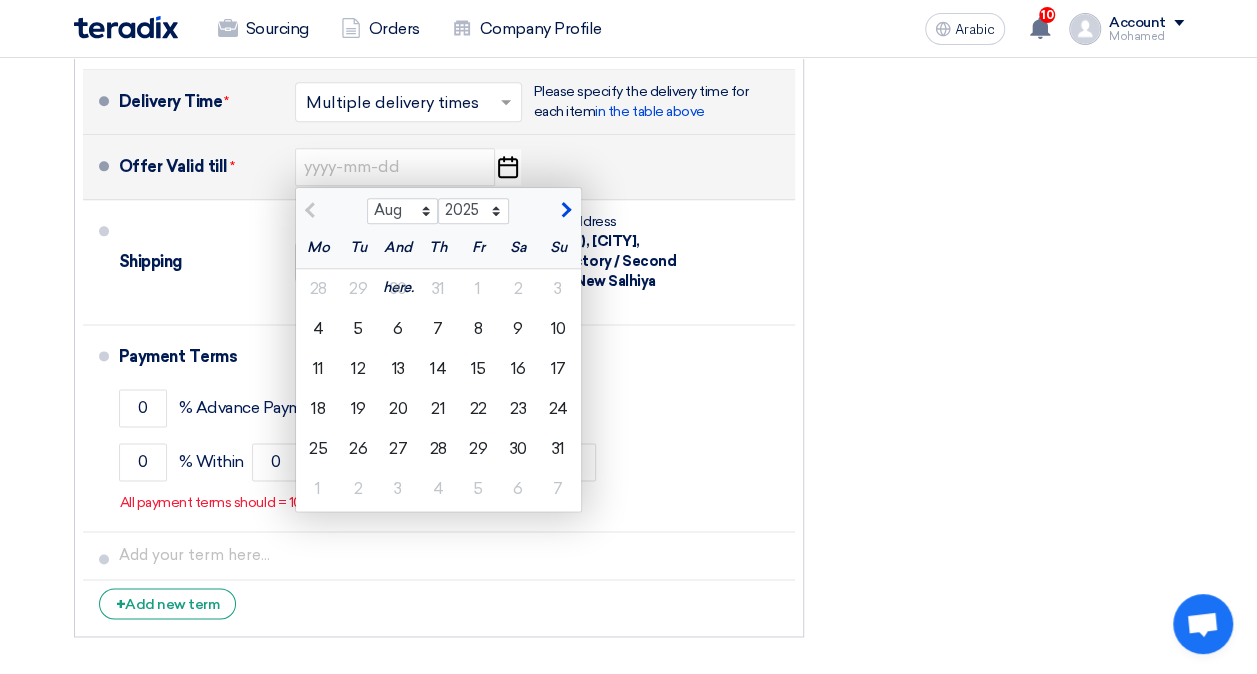 scroll, scrollTop: 1000, scrollLeft: 0, axis: vertical 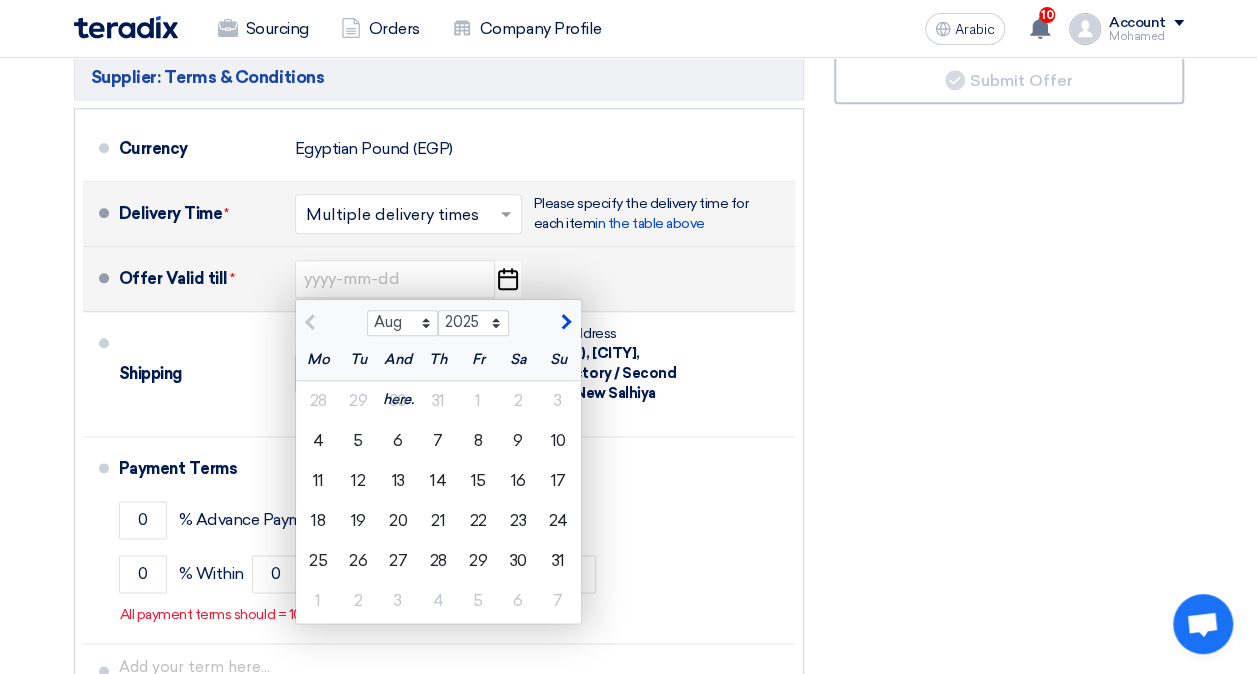 click 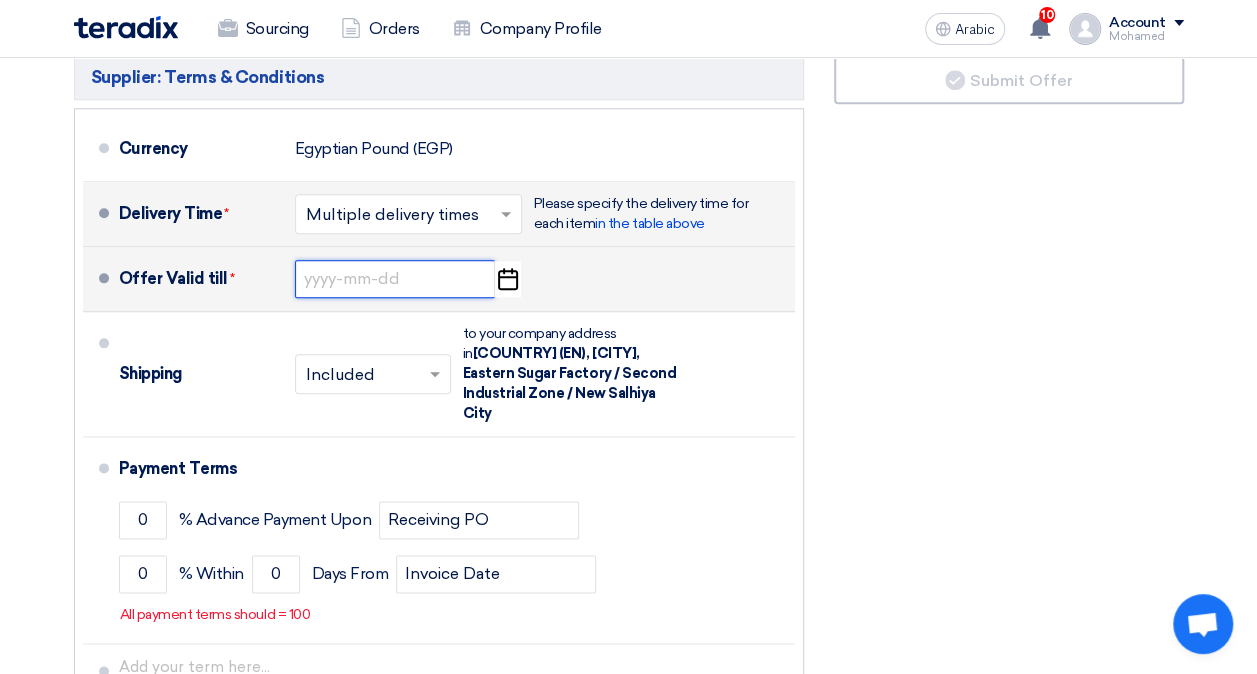 click 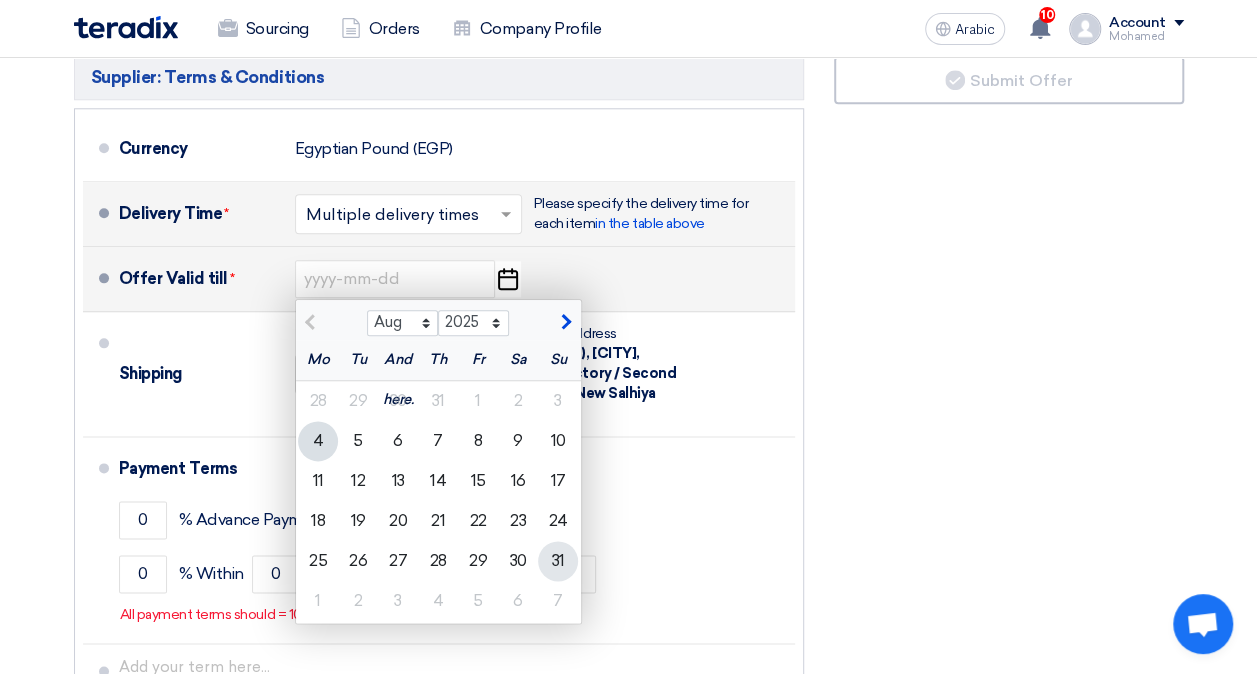 click on "31" 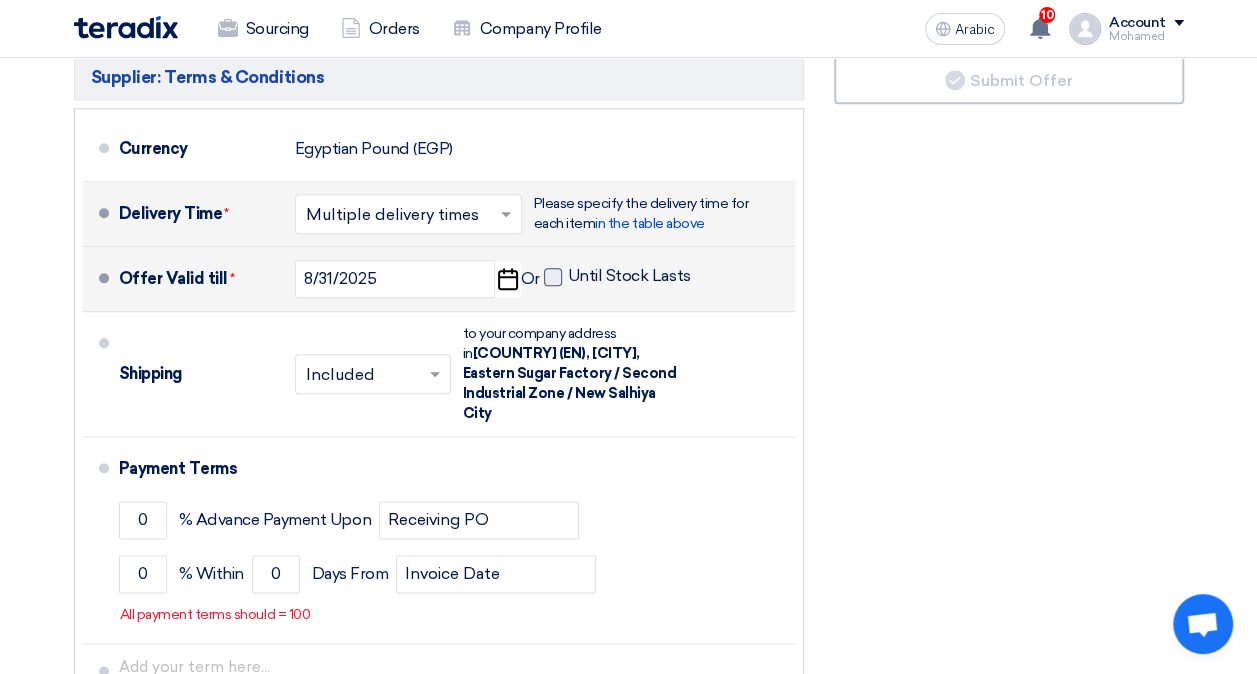 click on "Until Stock Lasts" 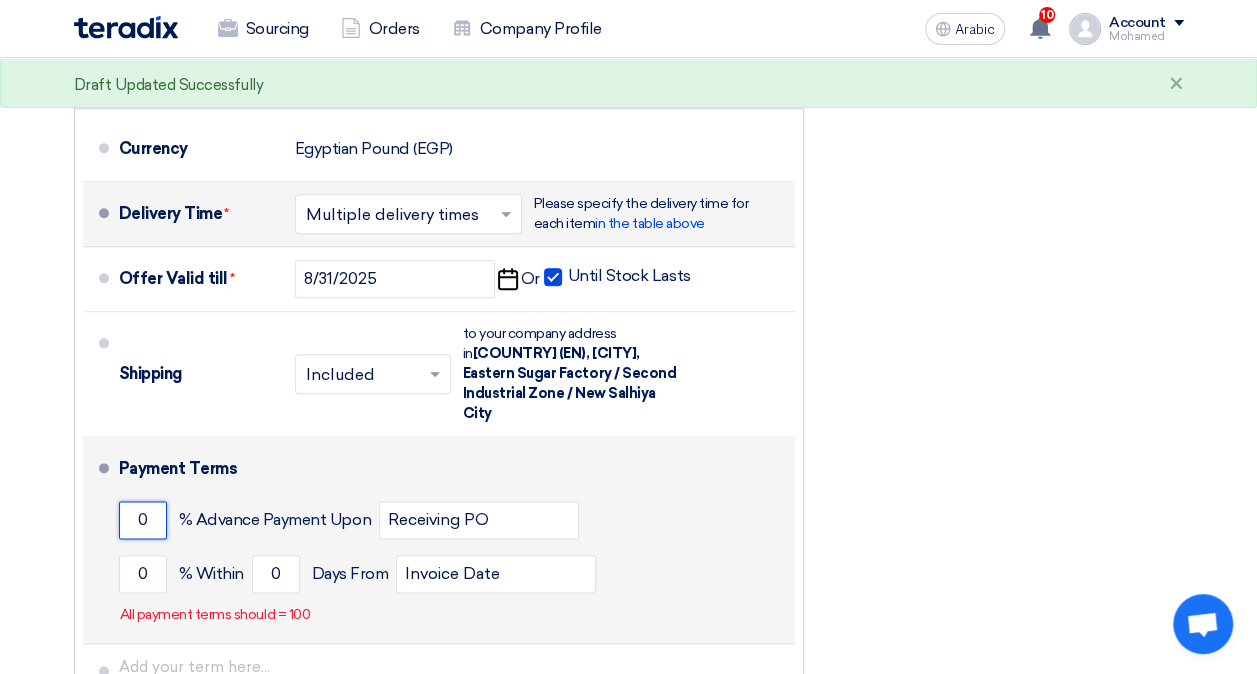 click on "0" 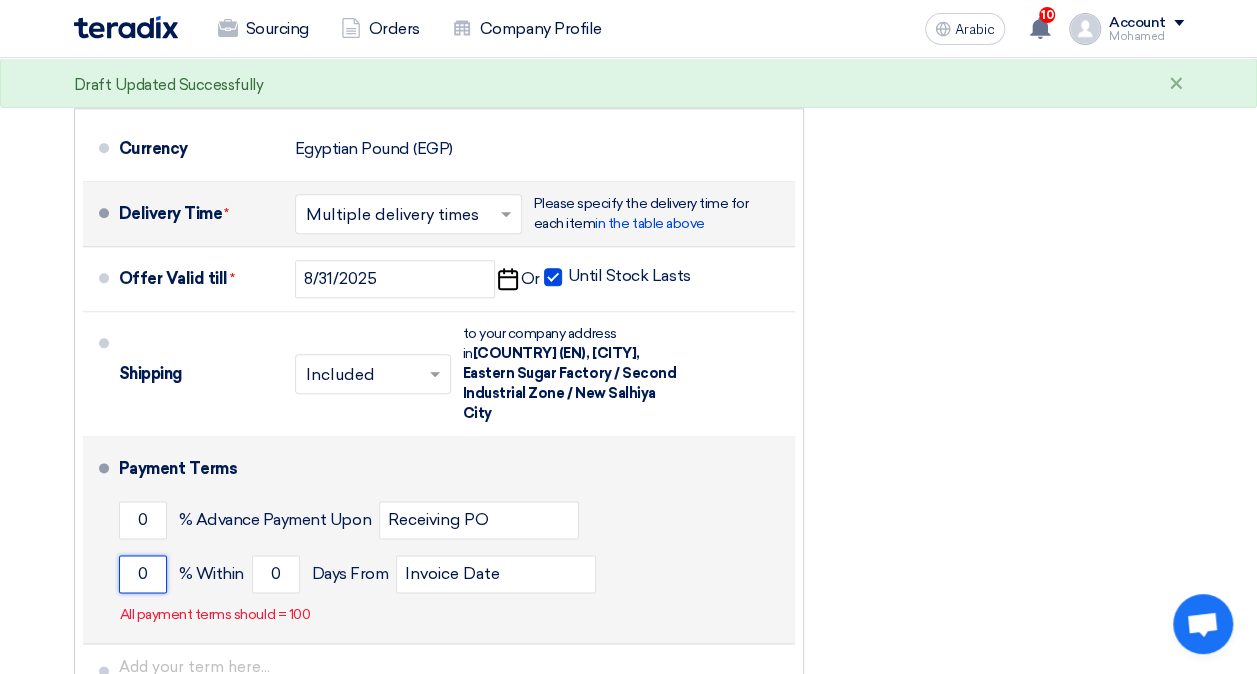 click on "0" 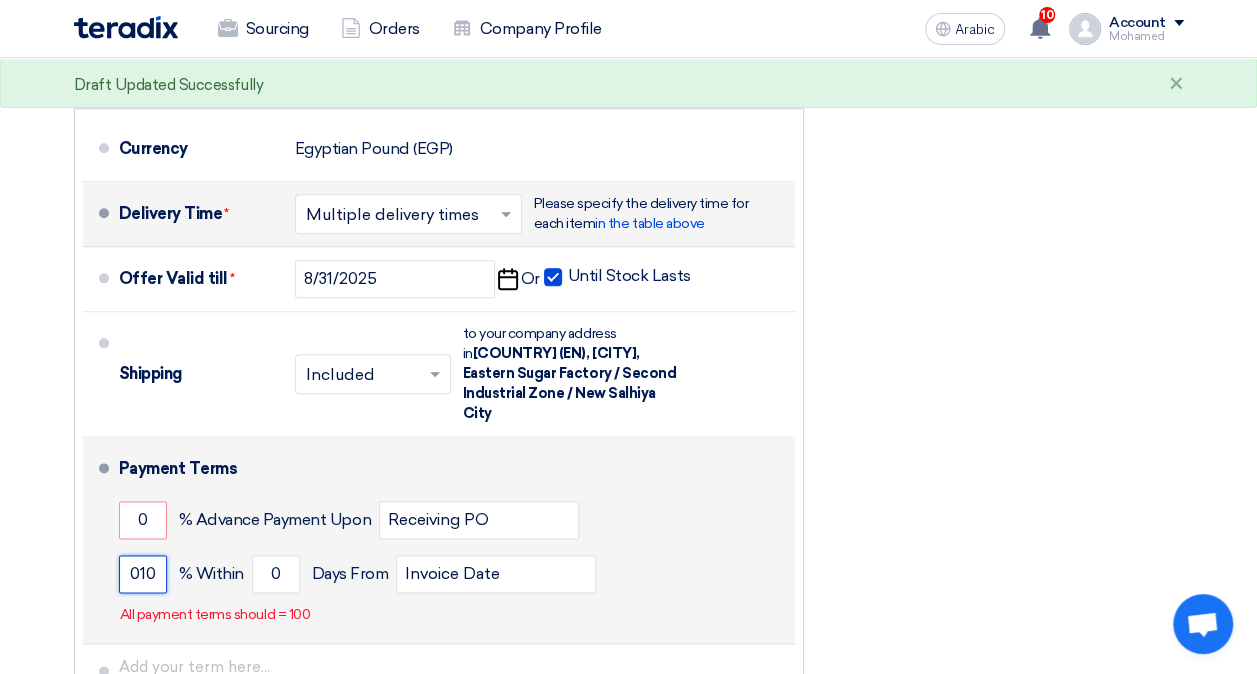 scroll, scrollTop: 0, scrollLeft: 0, axis: both 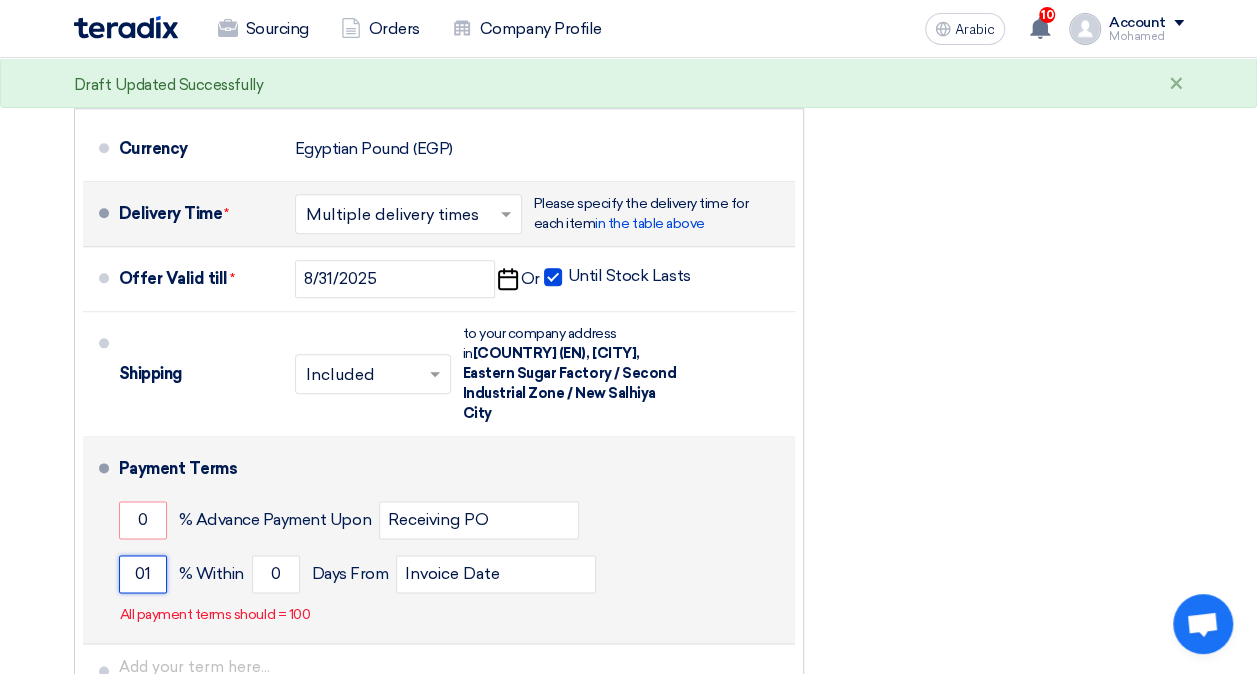 type on "0" 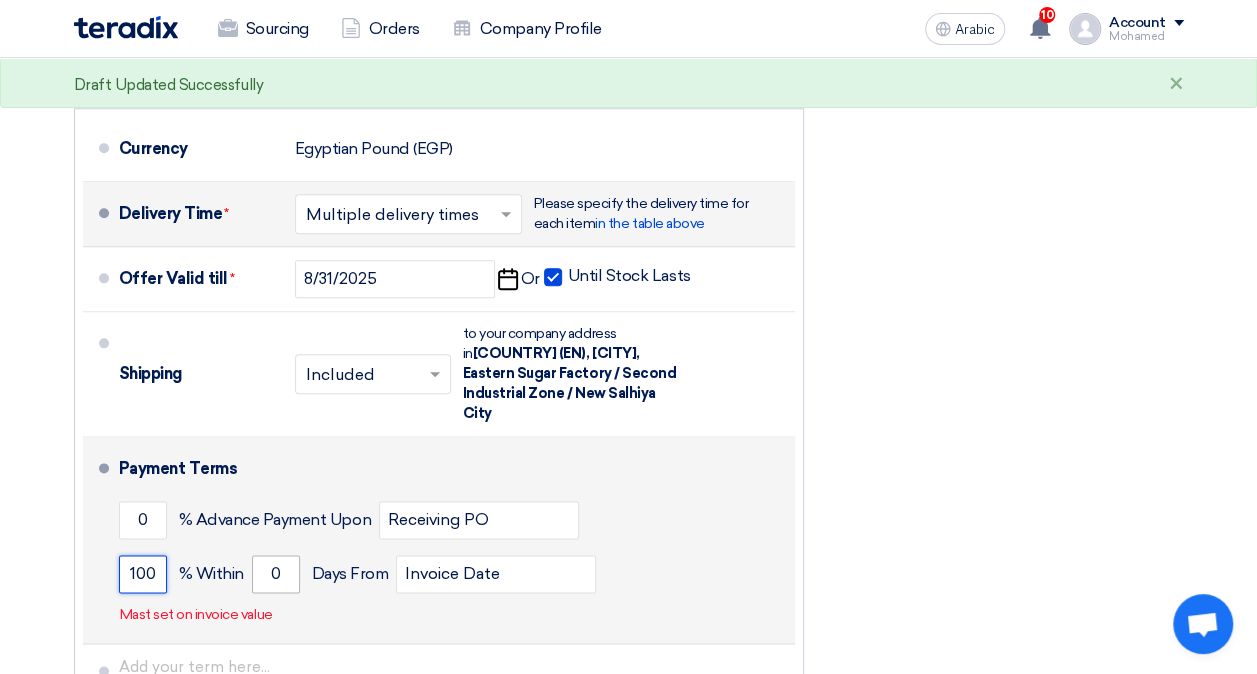 type on "100" 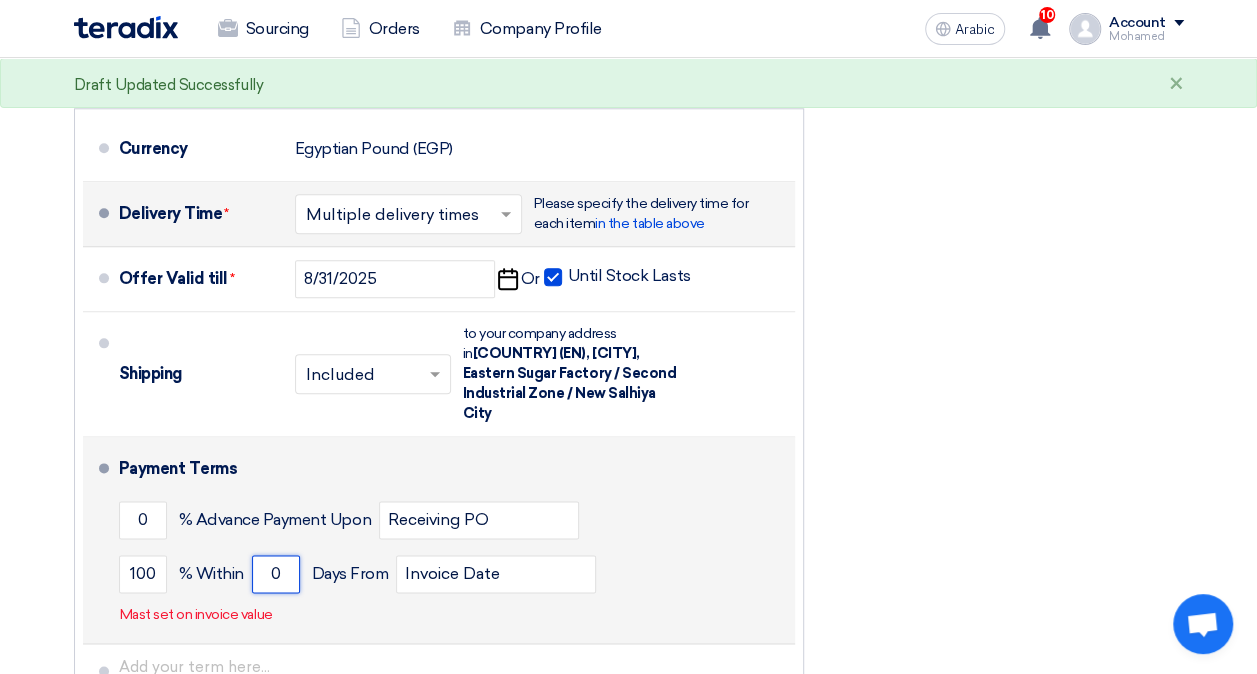 click on "0" 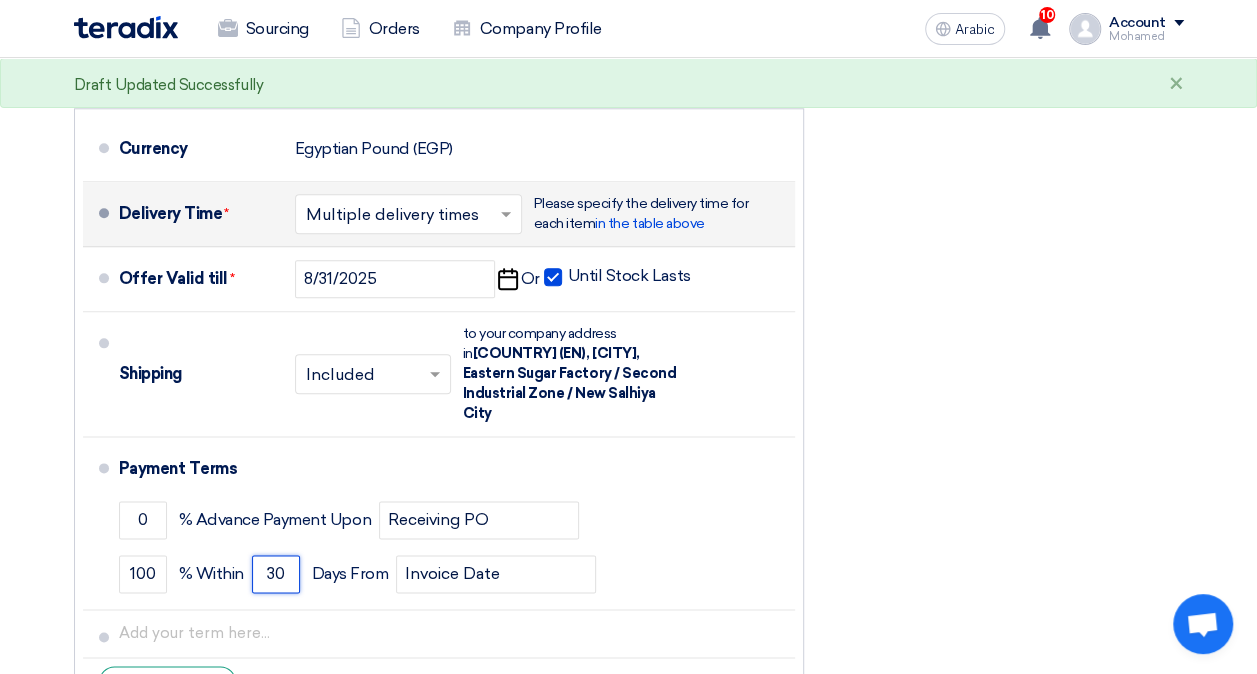 type on "30" 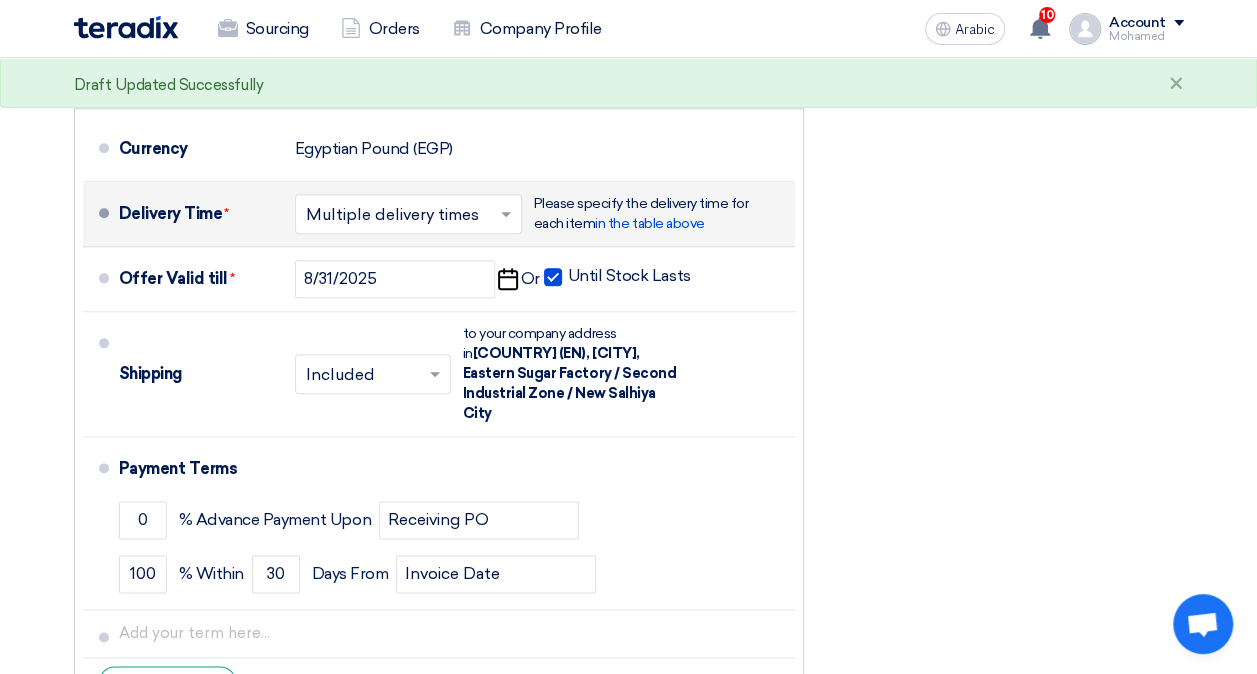 click on "Financial Offer Summary
Subtotal
Egyptian Pound (EGP)
15,312
Shipping Fees" 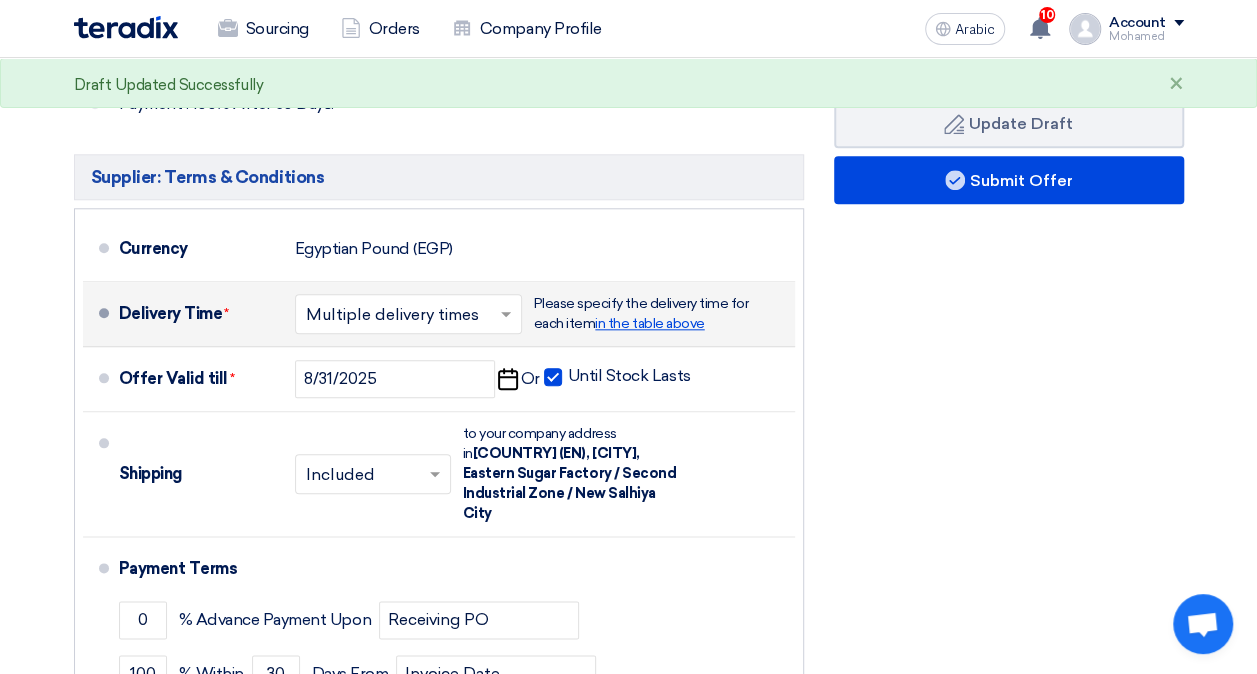 click on "in the table above" 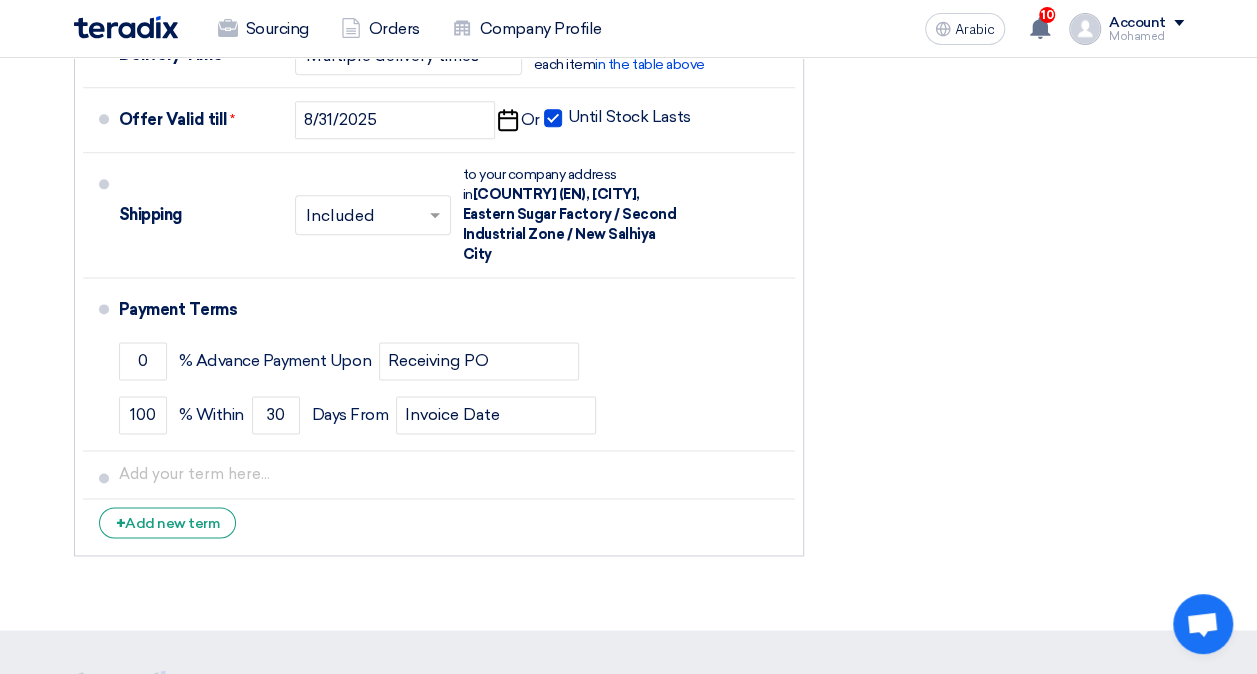 scroll, scrollTop: 1200, scrollLeft: 0, axis: vertical 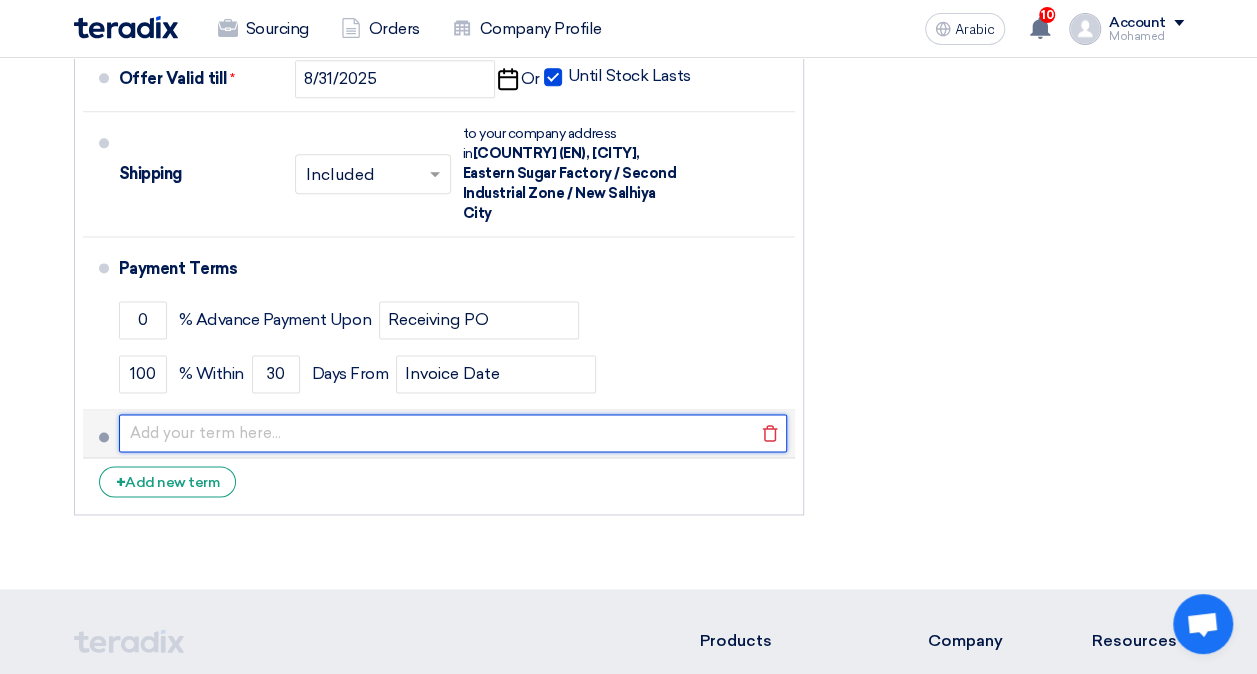 click 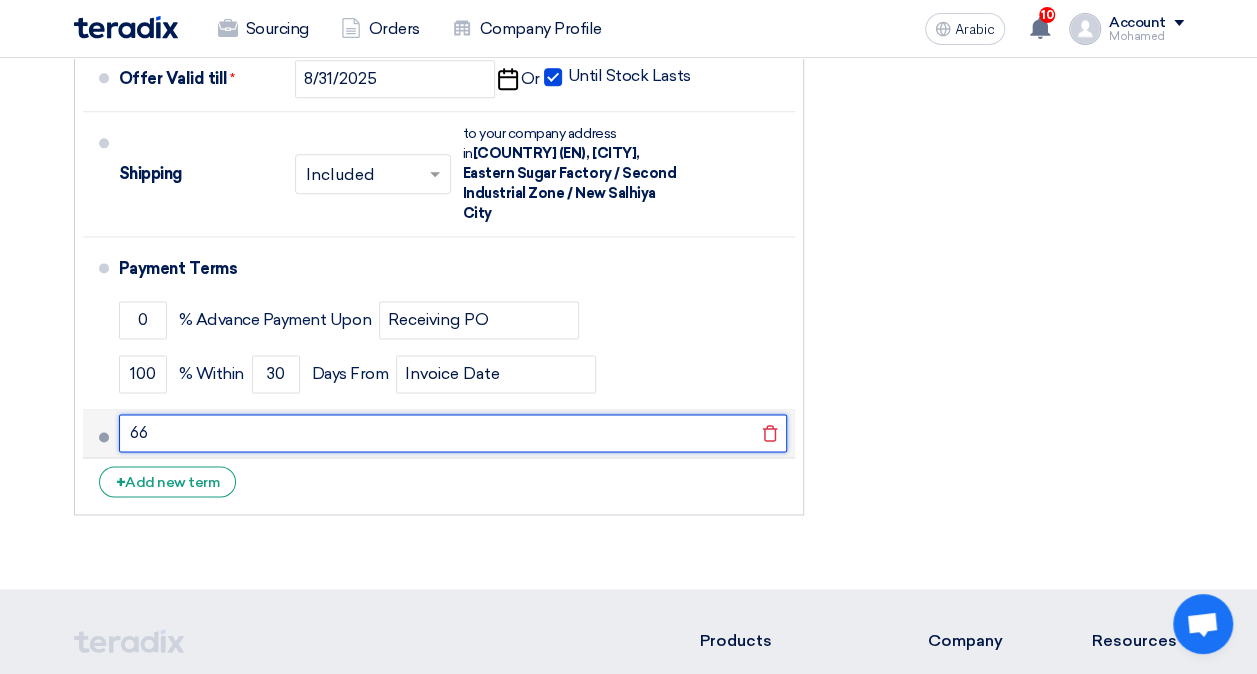 type on "6" 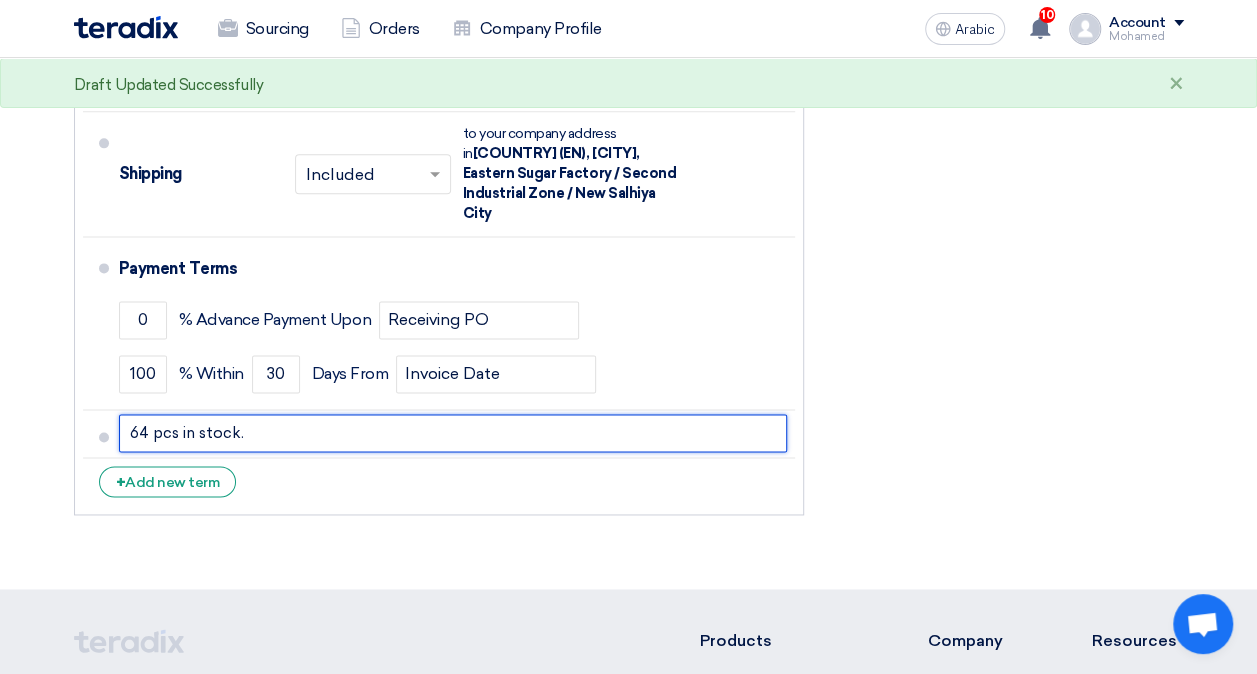 type on "64 pcs in stock." 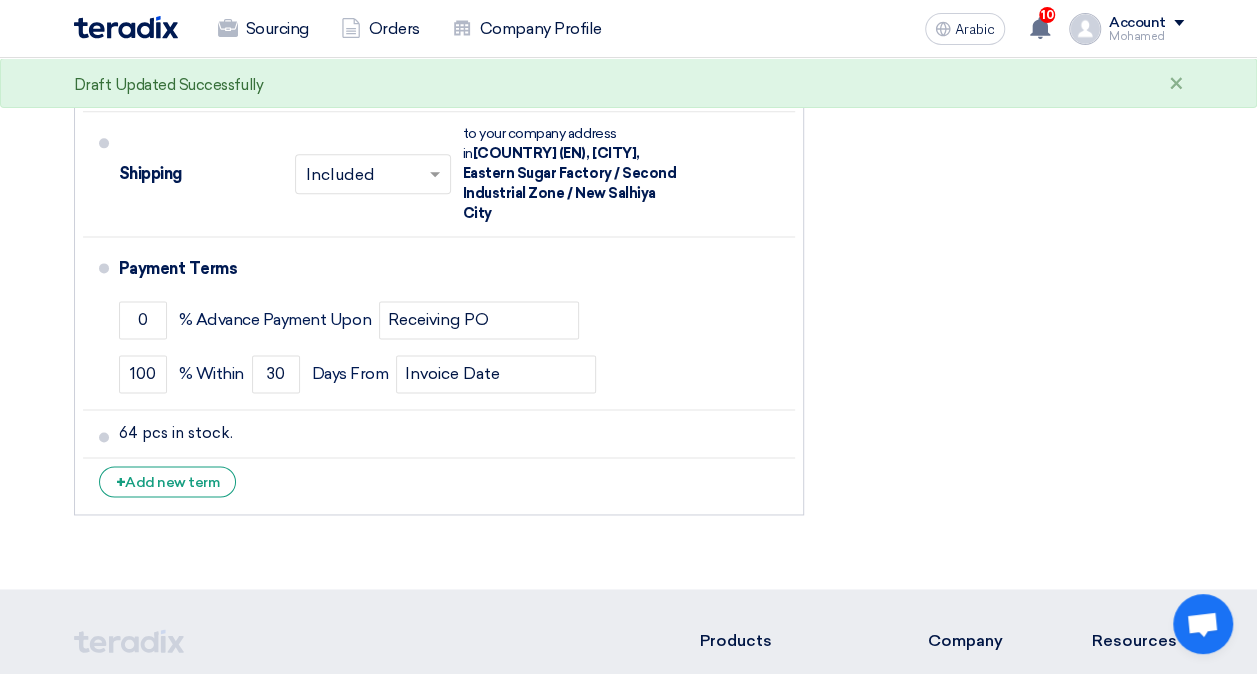 click on "Offer Details
#
Part Number
Item Description
Quantity
Unit Price (EGP)
Taxes
+
'Select taxes...
14% -VAT" 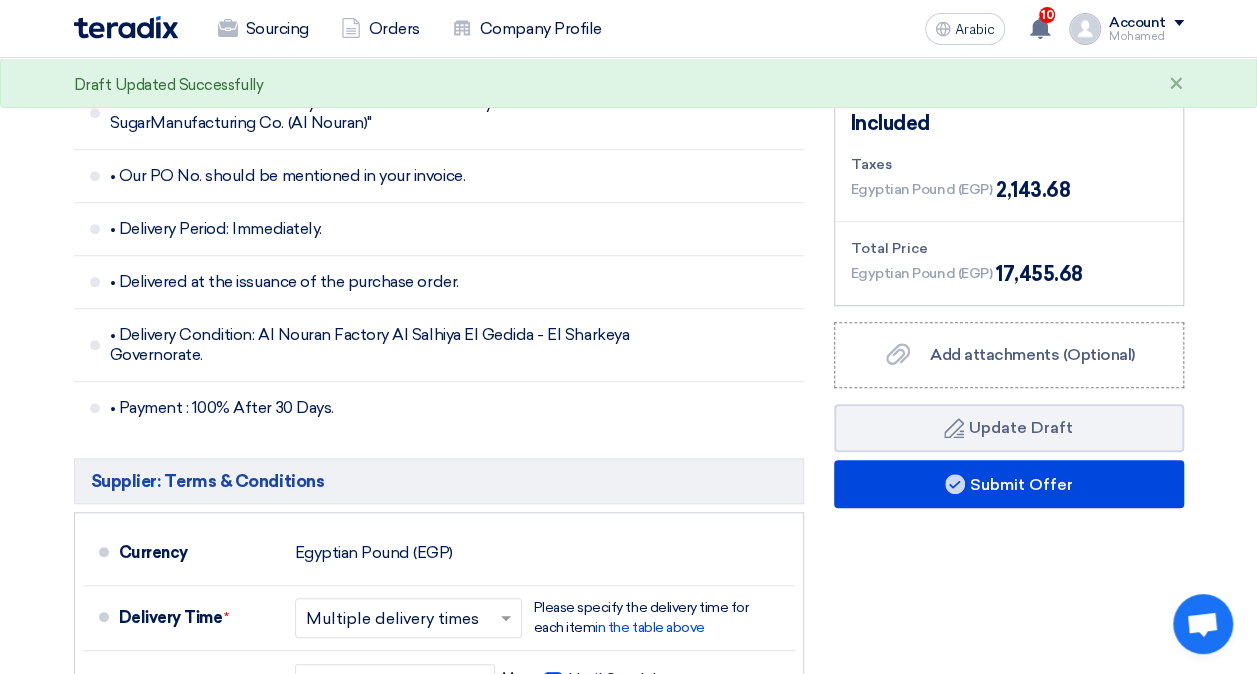 scroll, scrollTop: 600, scrollLeft: 0, axis: vertical 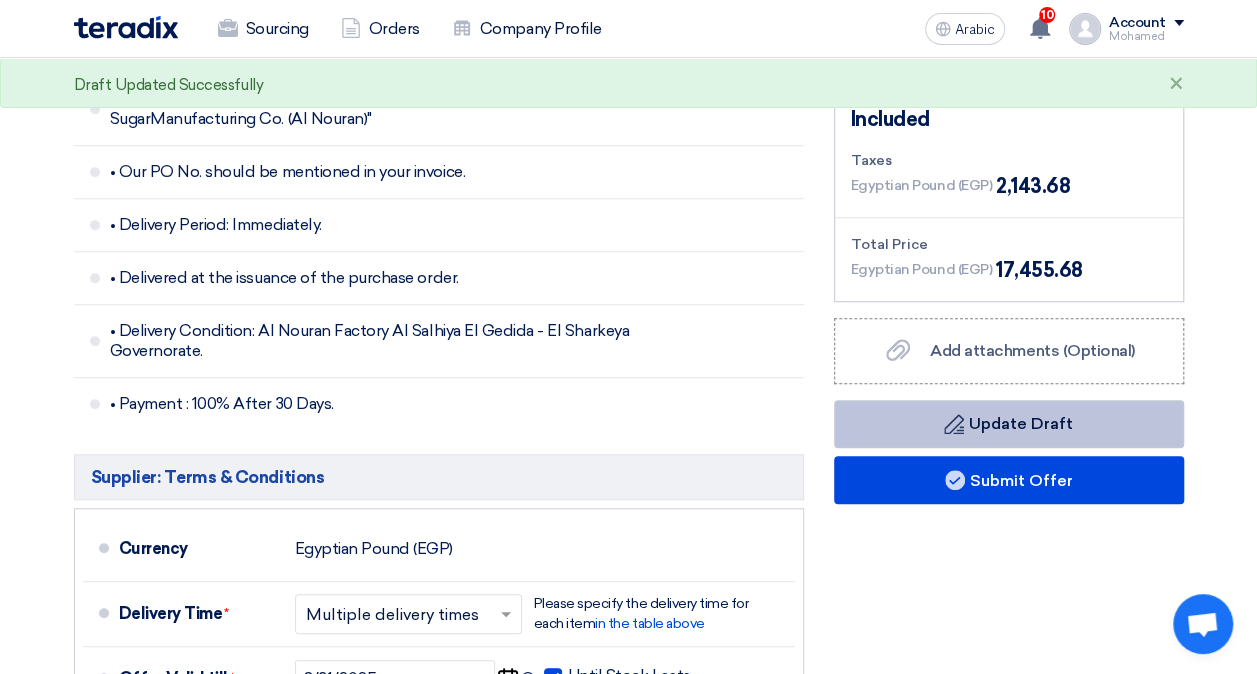 click on "Update Draft" 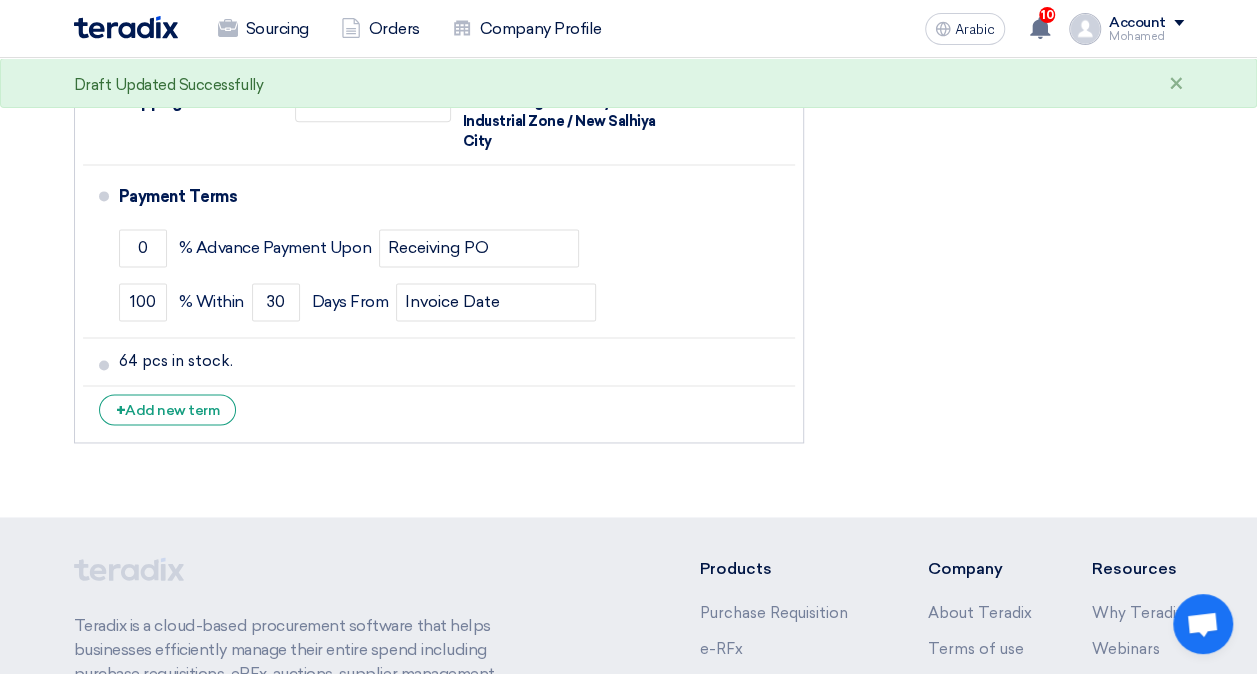 scroll, scrollTop: 1300, scrollLeft: 0, axis: vertical 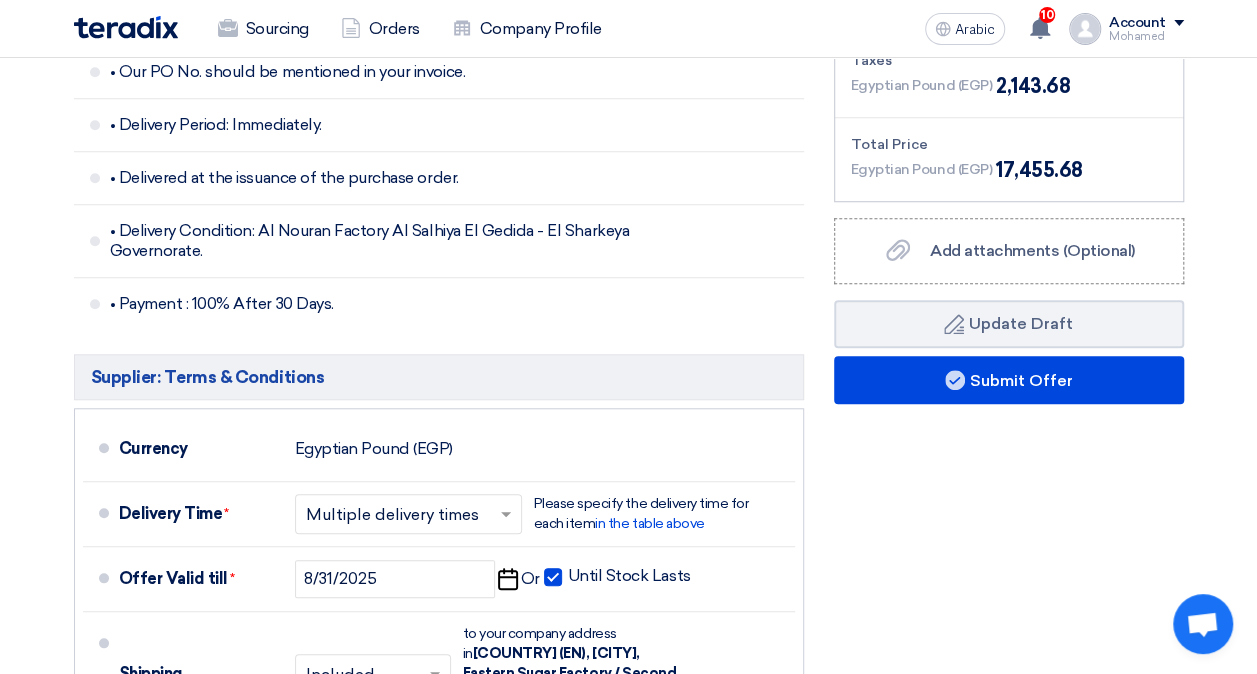 click 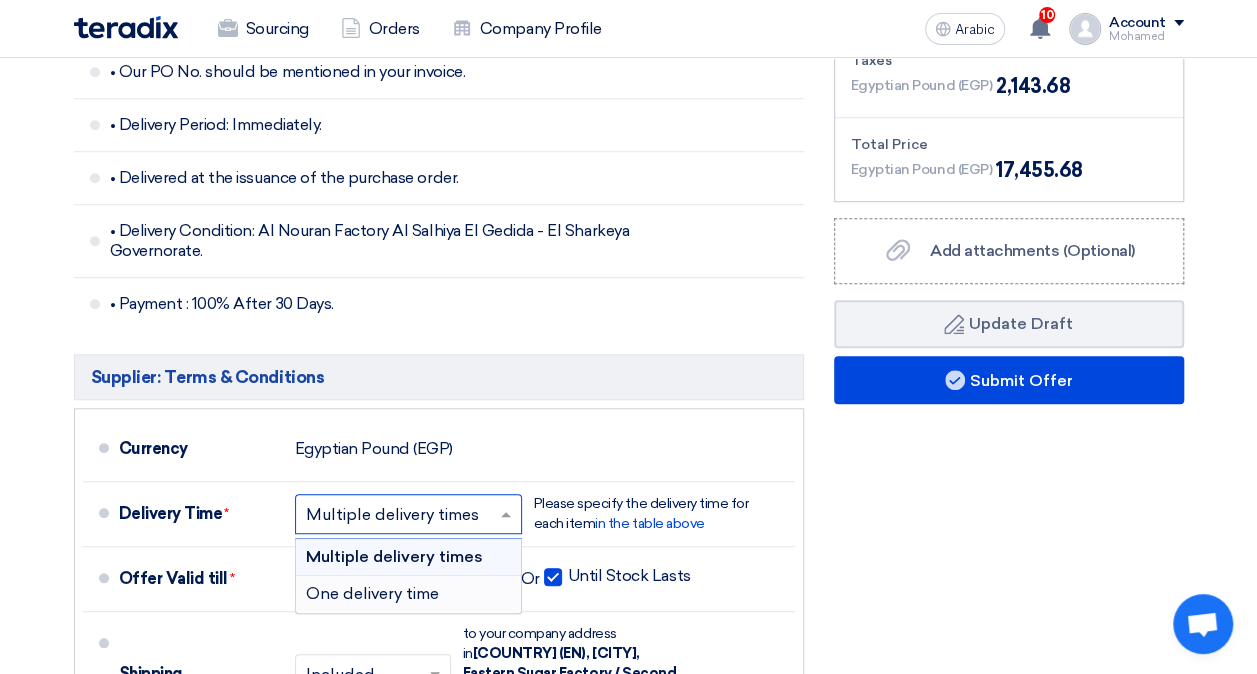 click on "One delivery time" at bounding box center (408, 594) 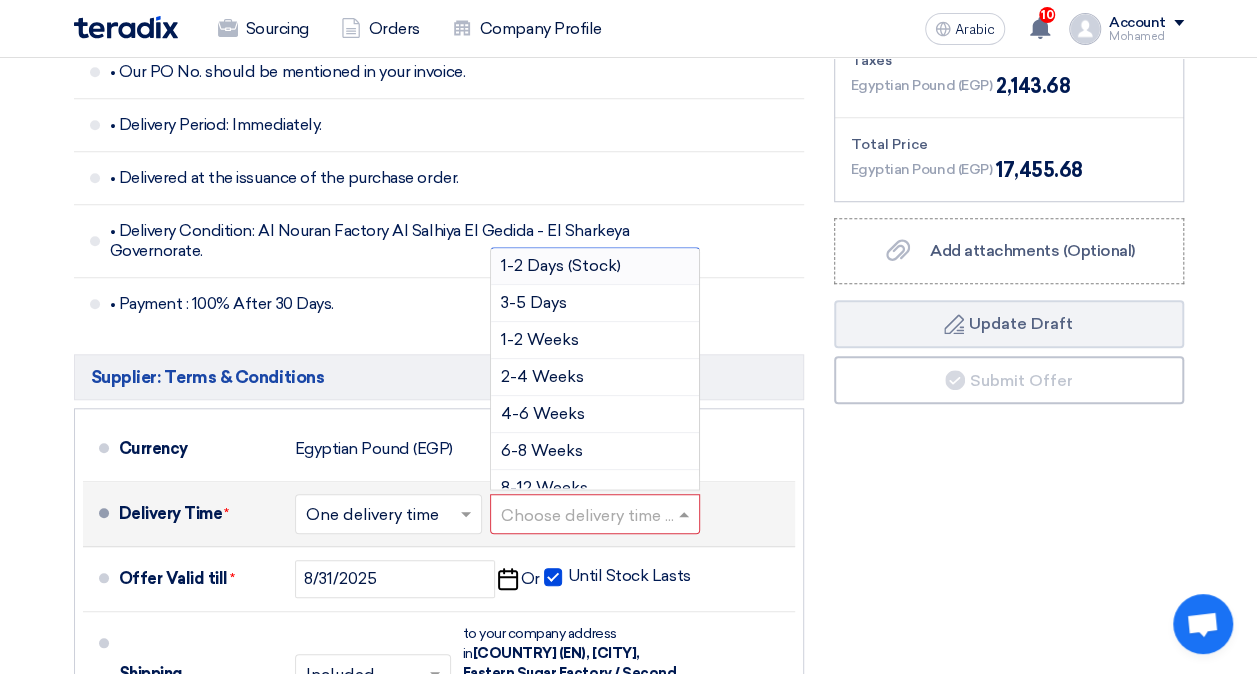 click 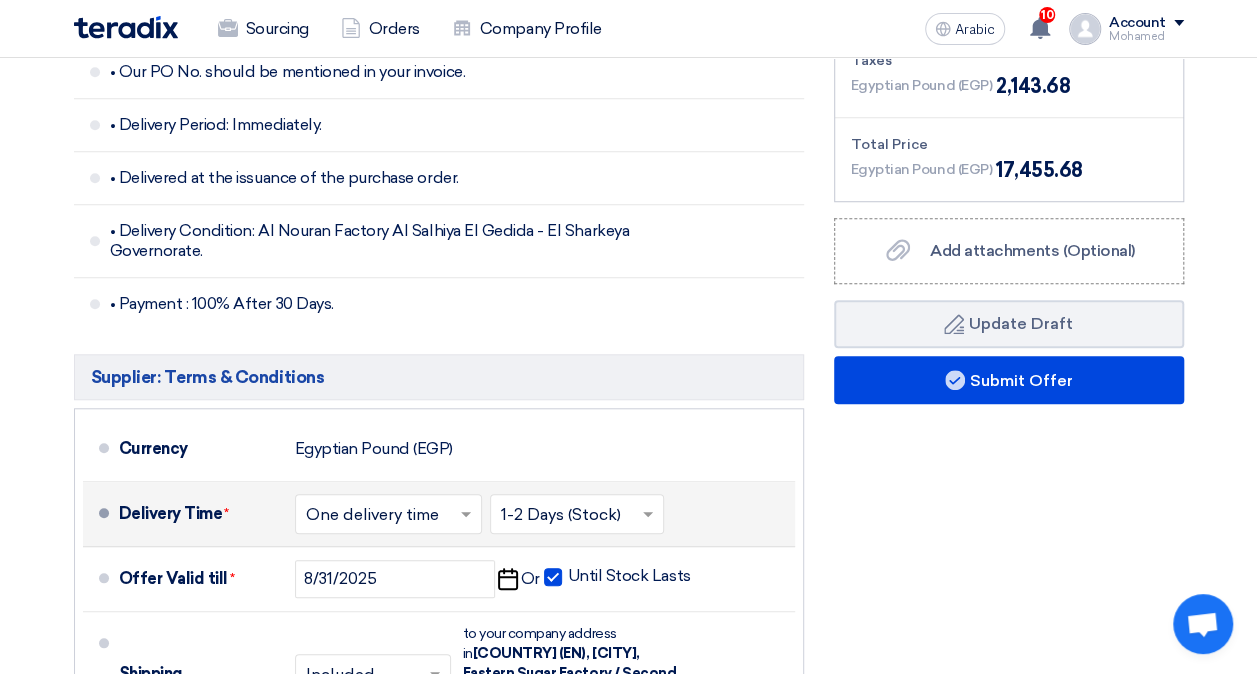 click on "Financial Offer Summary
Subtotal
Egyptian Pound (EGP)
15,312
Shipping Fees" 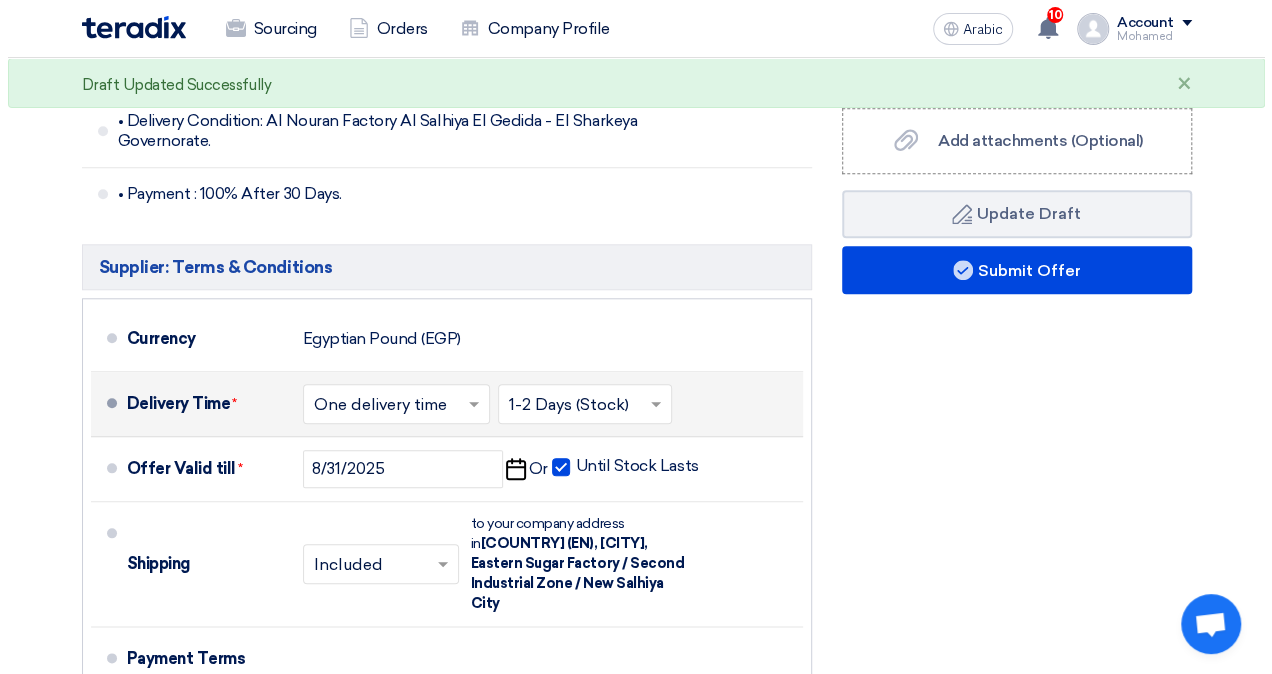 scroll, scrollTop: 800, scrollLeft: 0, axis: vertical 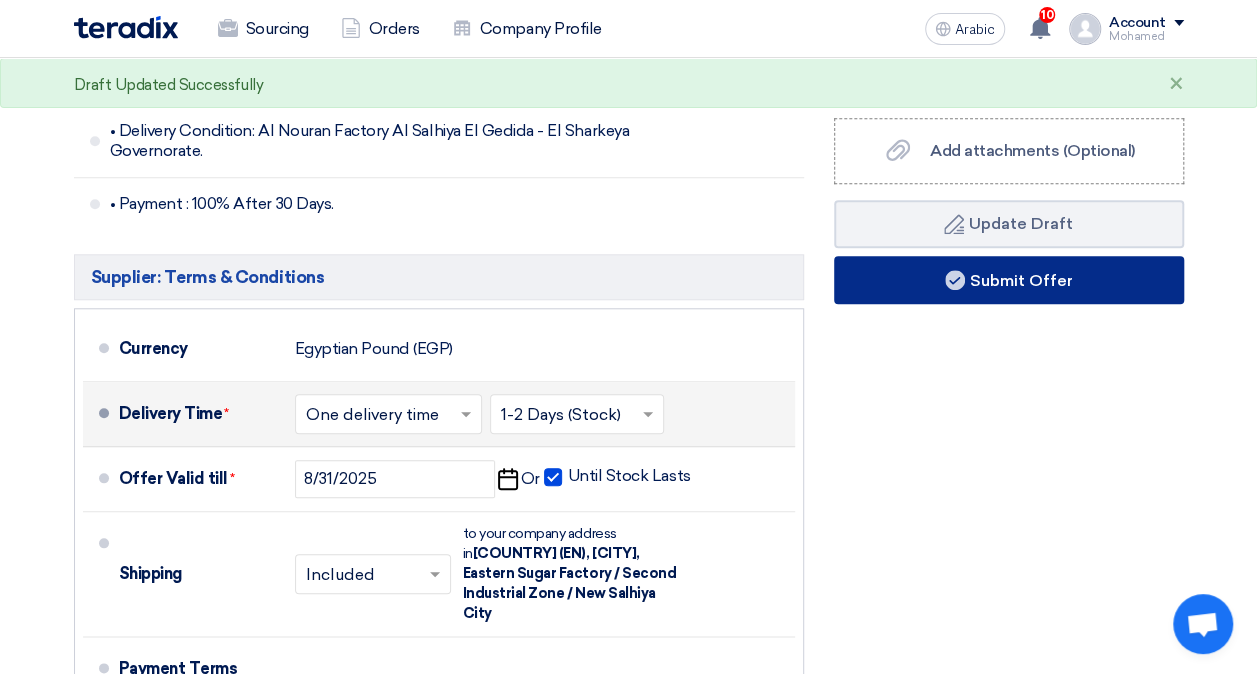 click on "Submit Offer" 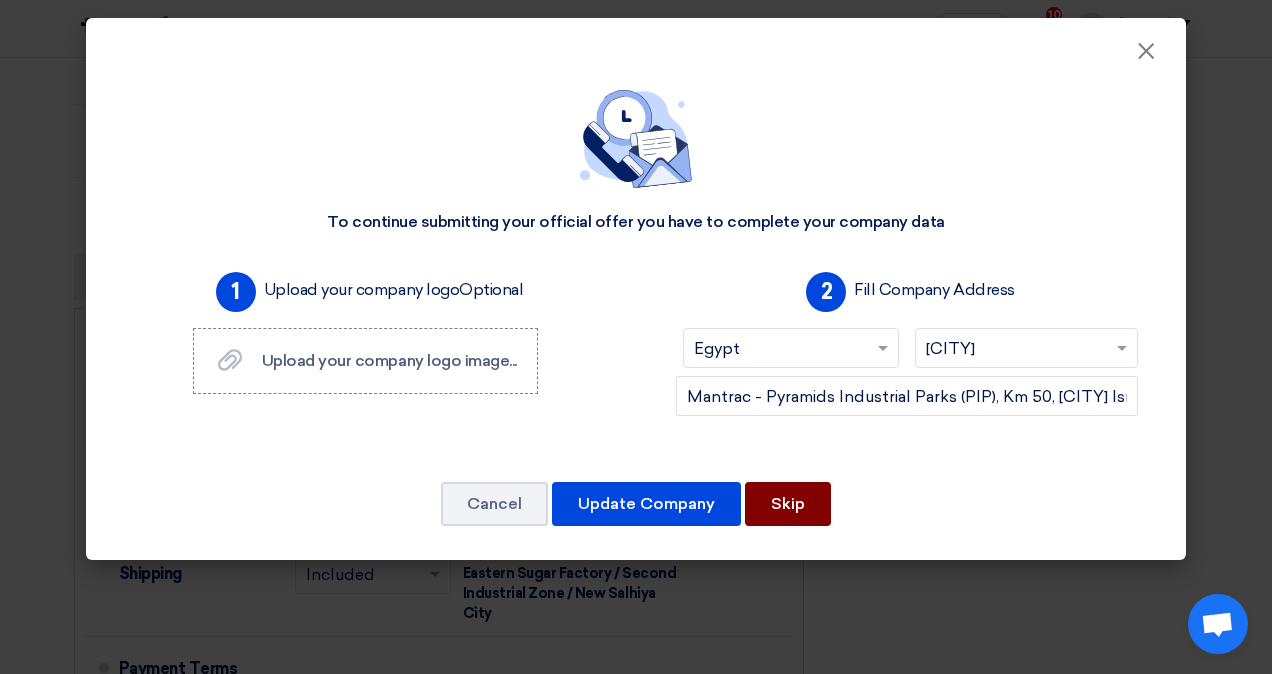 click on "Skip" 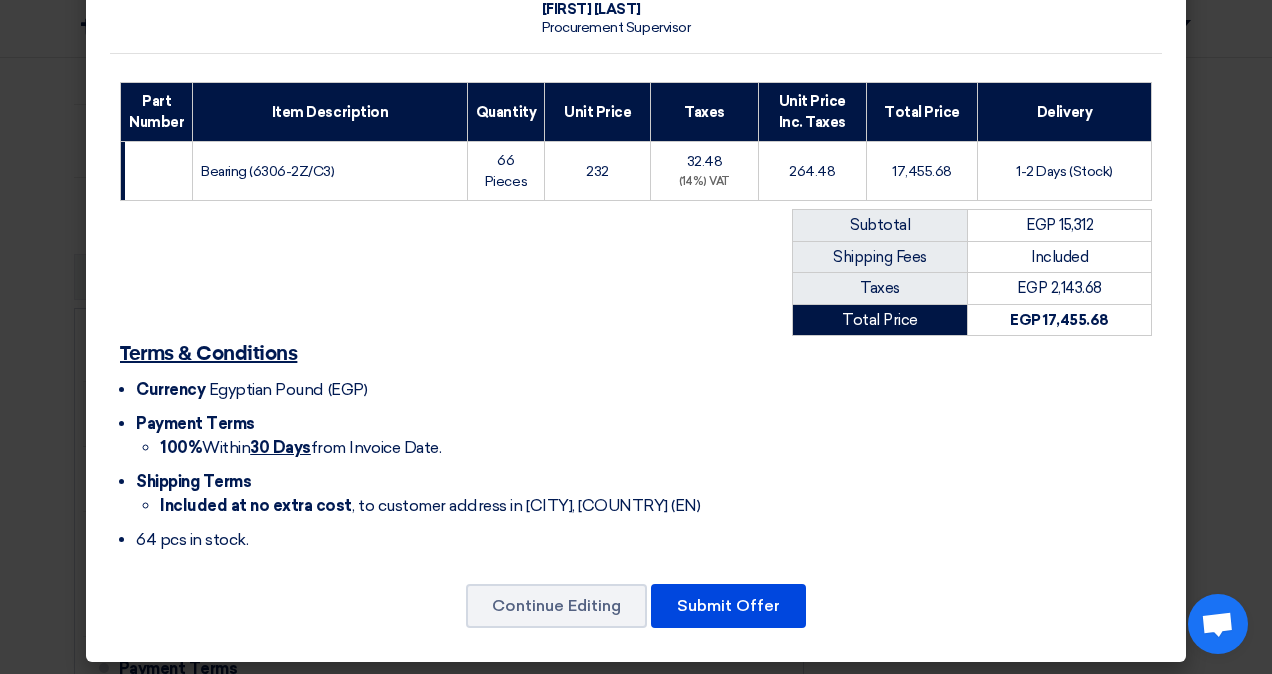 scroll, scrollTop: 246, scrollLeft: 0, axis: vertical 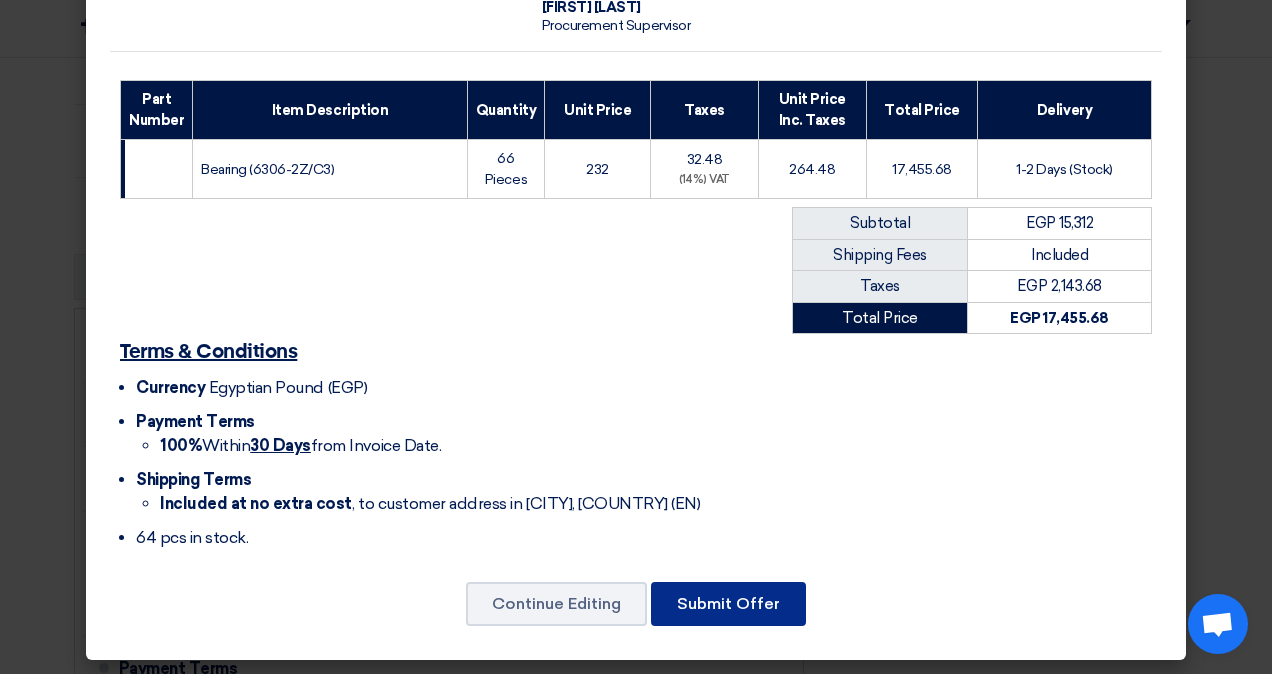 click on "Submit Offer" 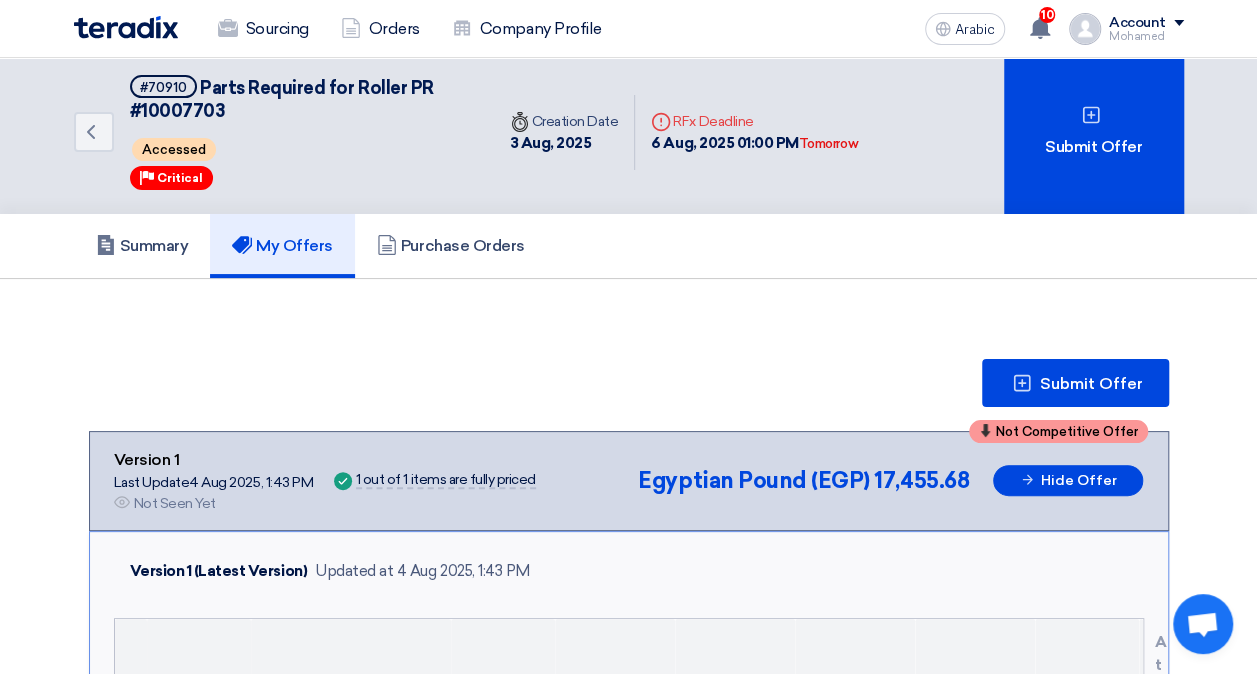 scroll, scrollTop: 0, scrollLeft: 0, axis: both 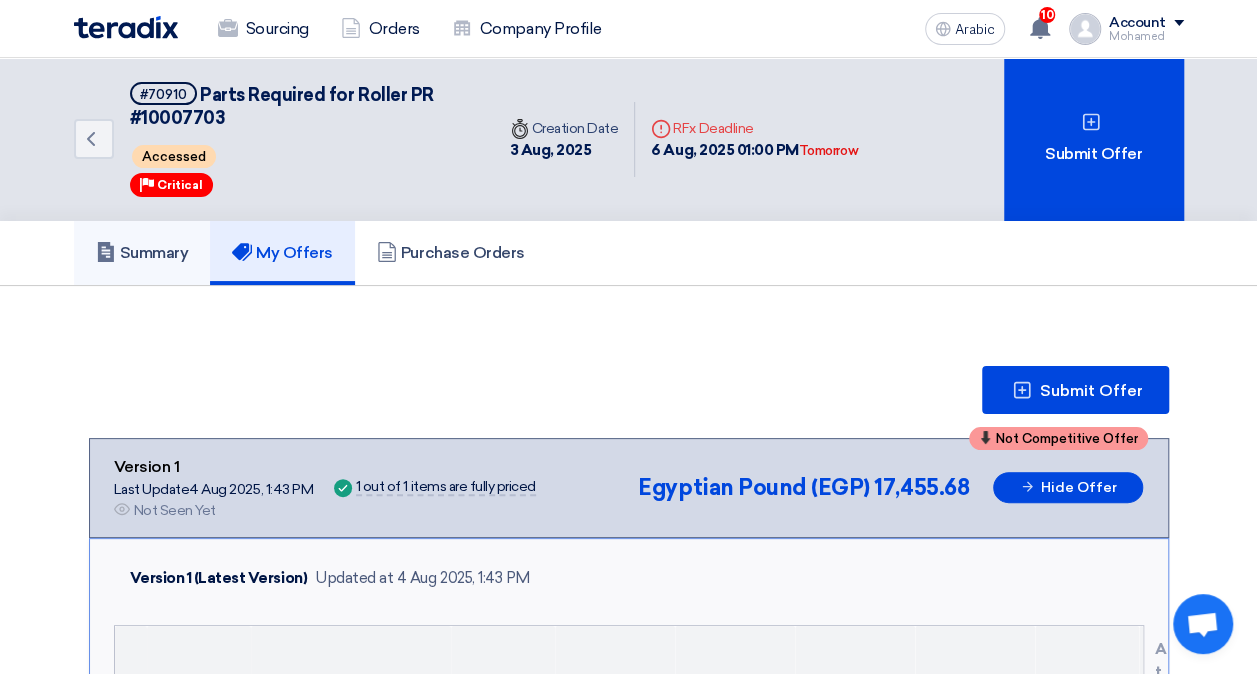 click on "Summary" 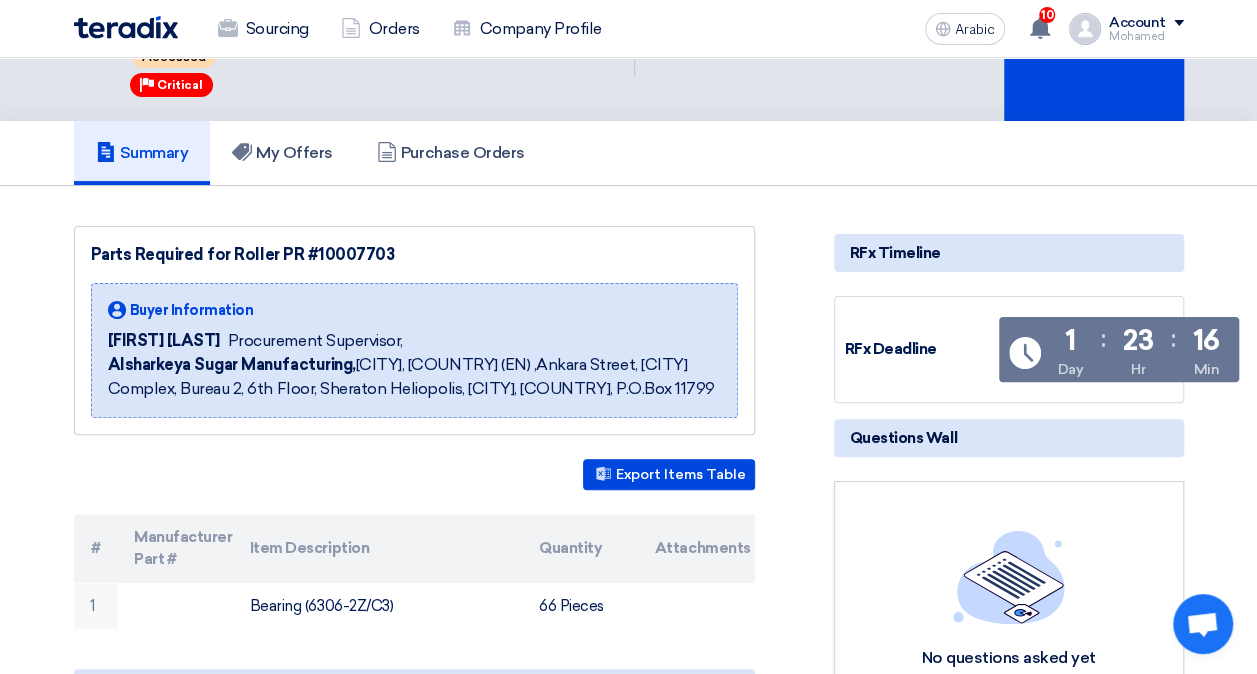 scroll, scrollTop: 0, scrollLeft: 0, axis: both 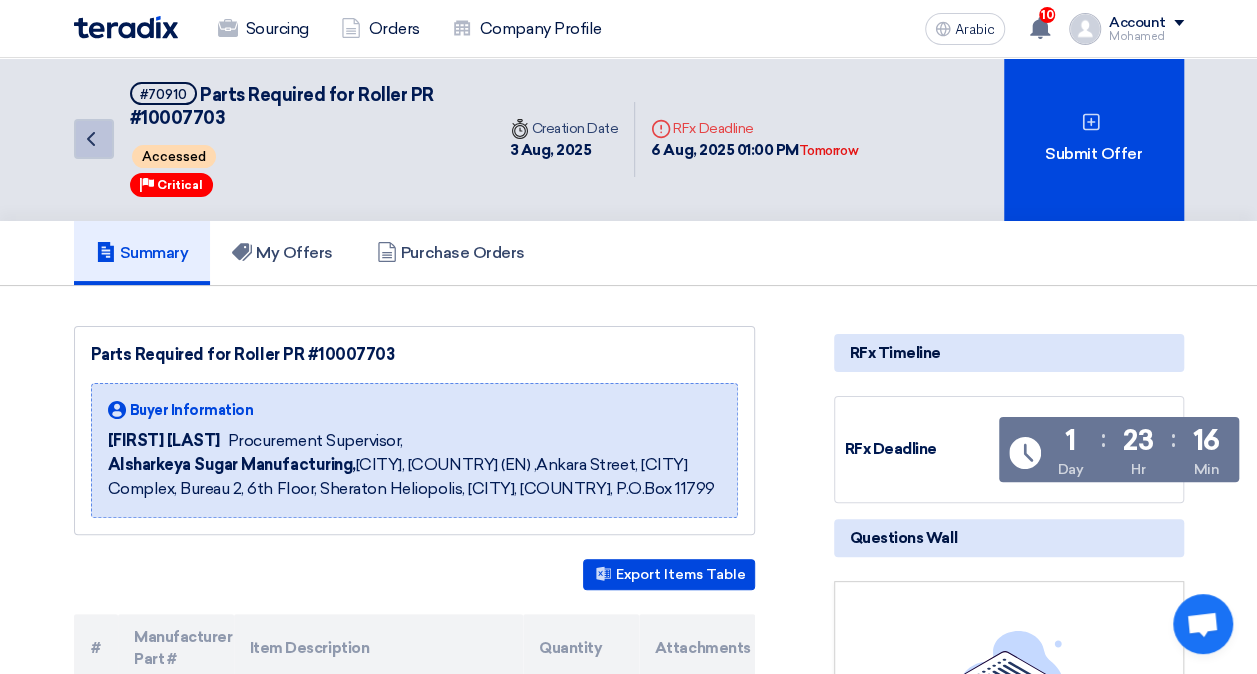 click on "Back" 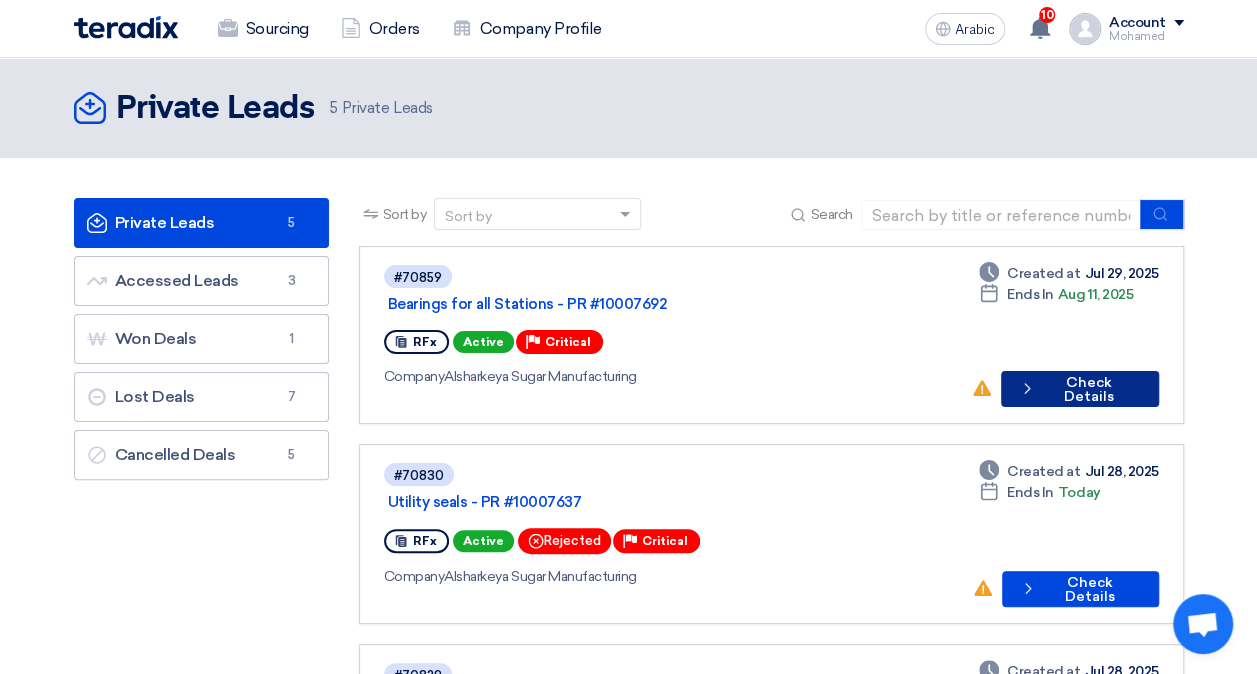 click on "Check details
Check Details" 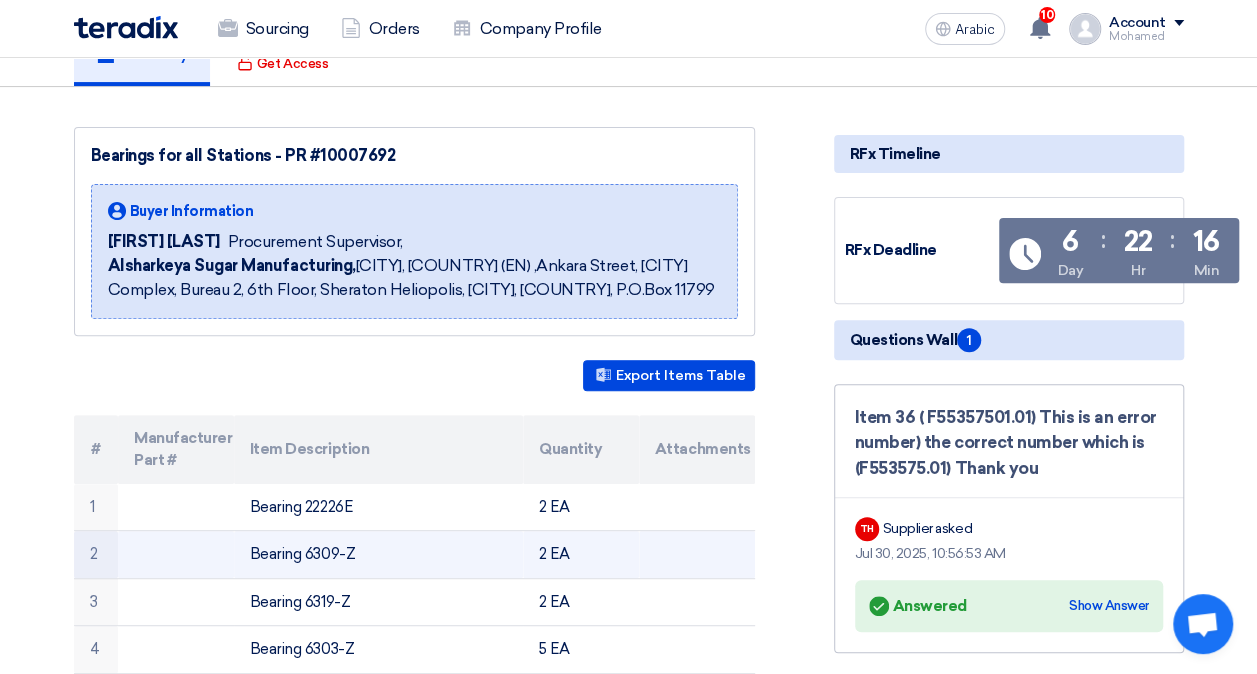 scroll, scrollTop: 0, scrollLeft: 0, axis: both 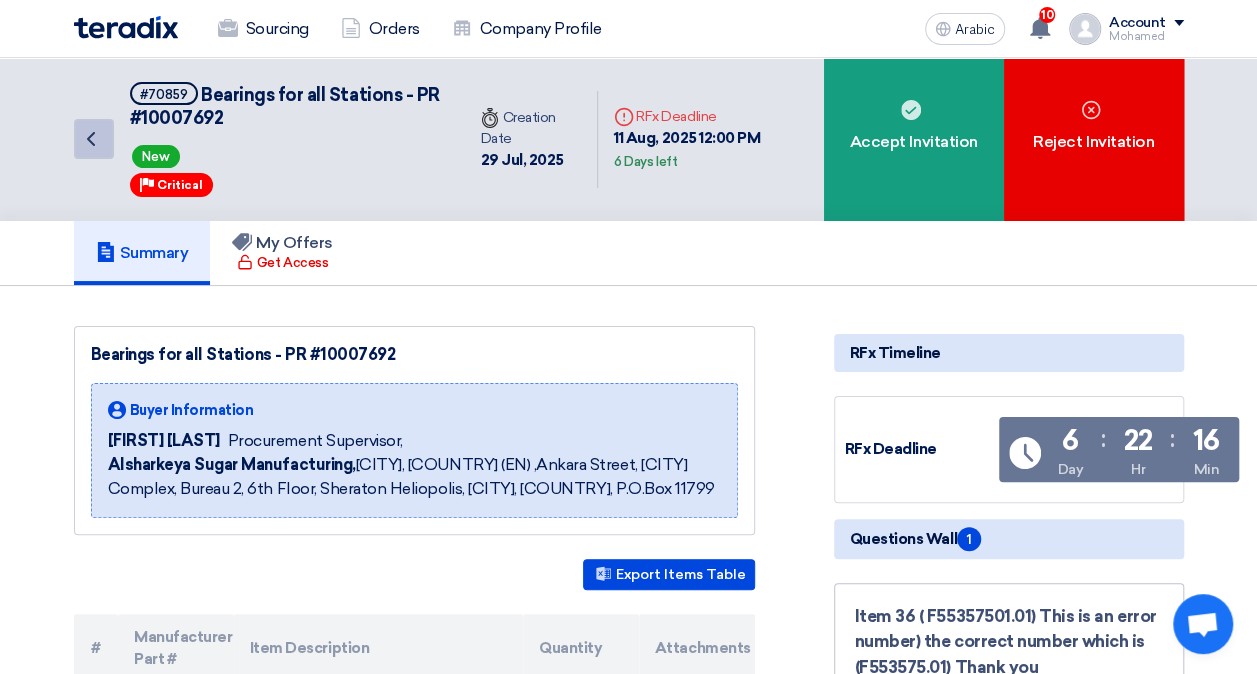 click on "Back" 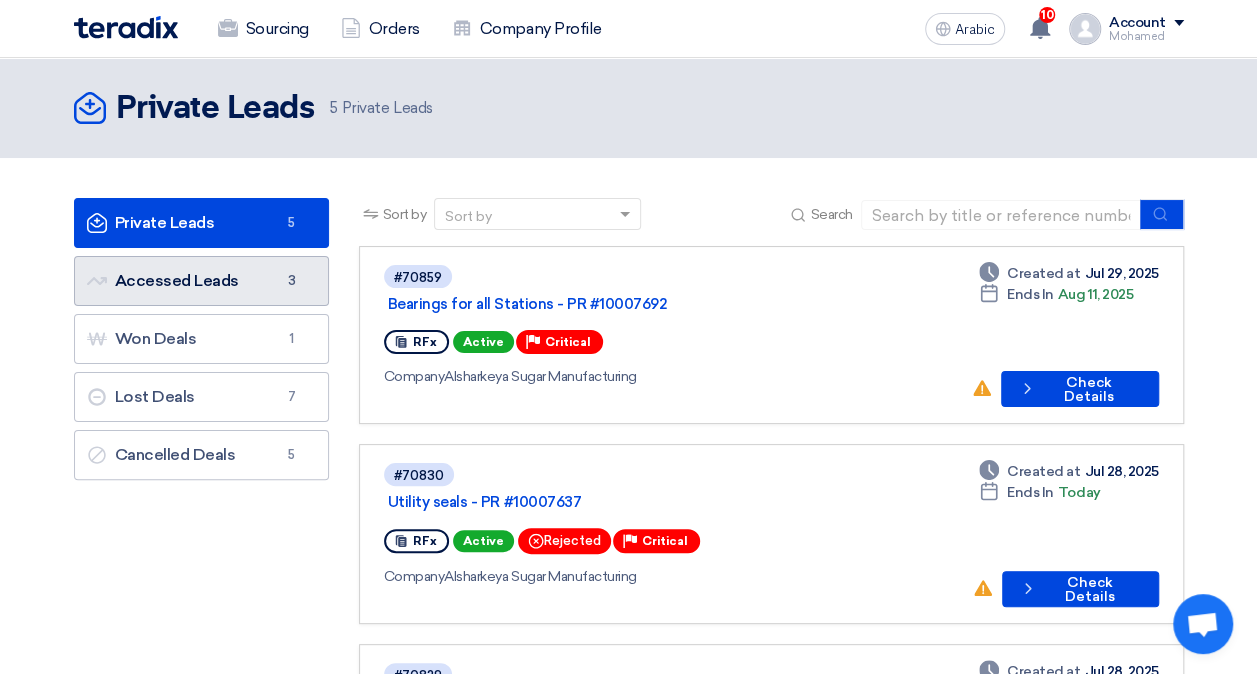 click on "Accessed Leads
Accessed Leads" 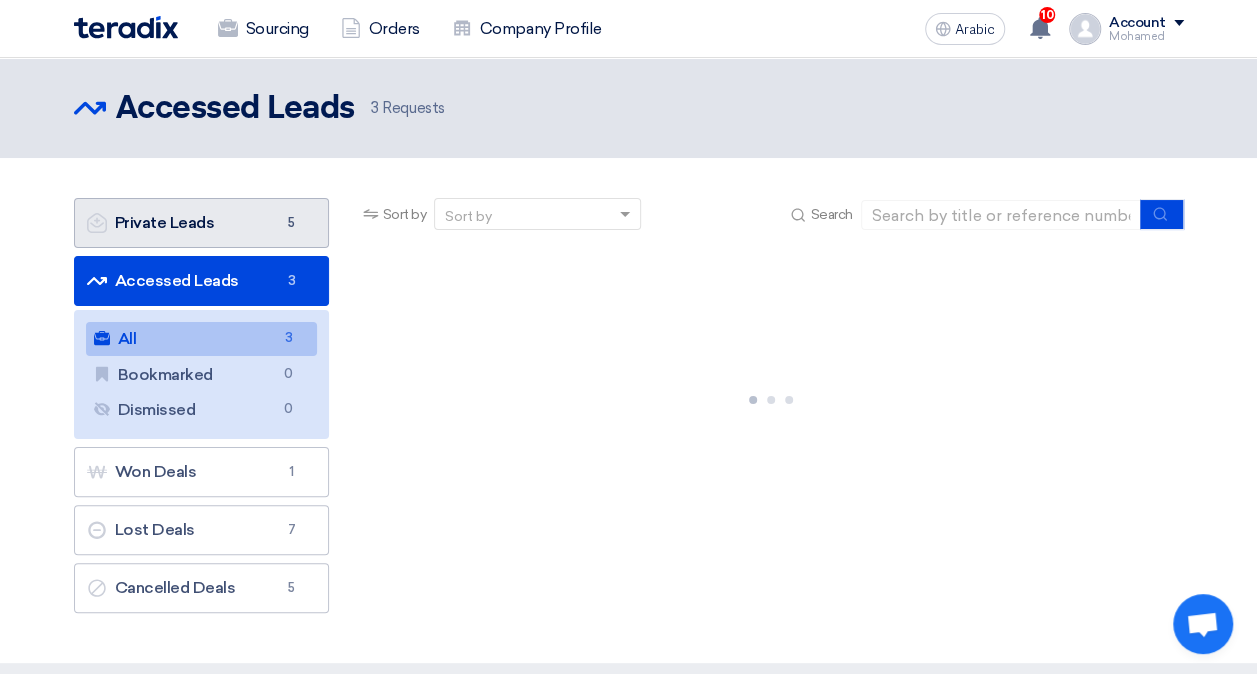 click on "Private Leads
Private Leads
5" 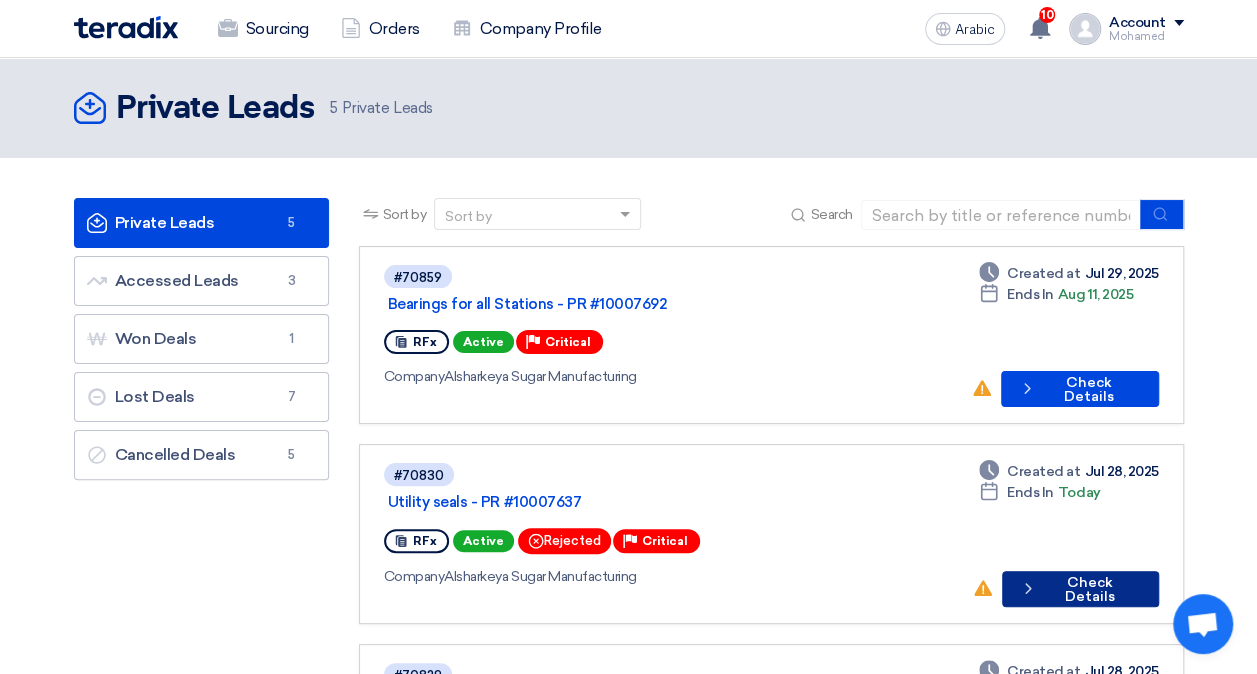 click on "Check details
Check Details" 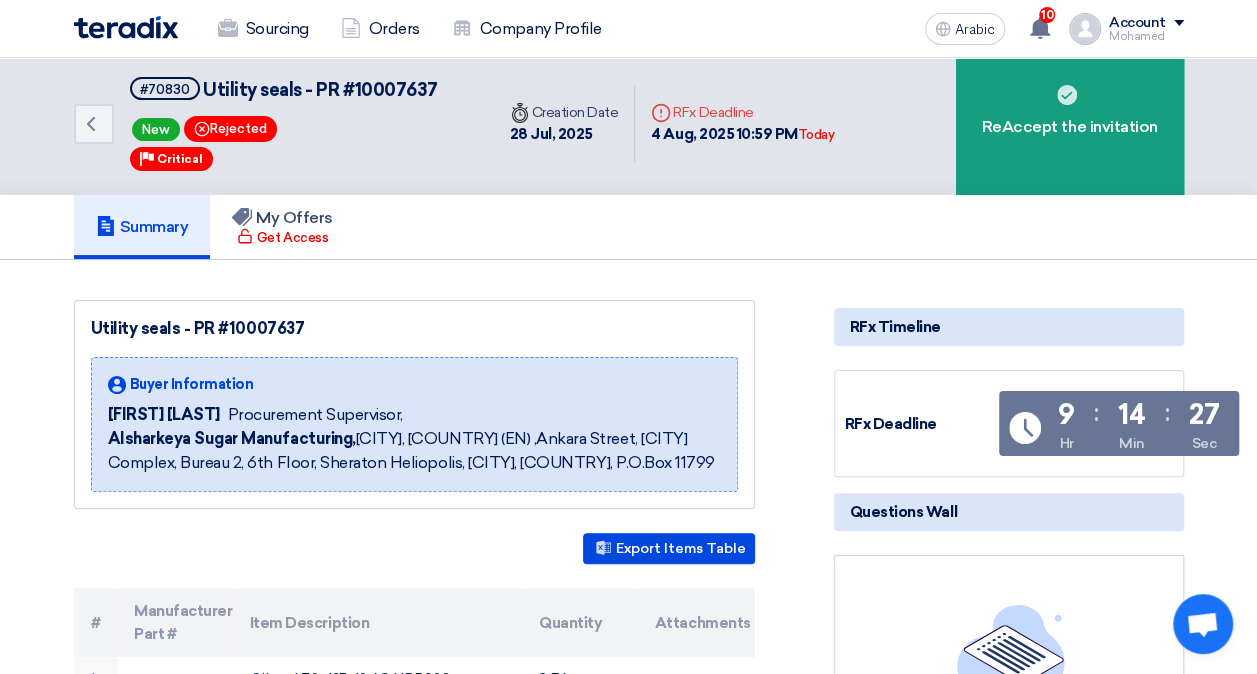 scroll, scrollTop: 0, scrollLeft: 0, axis: both 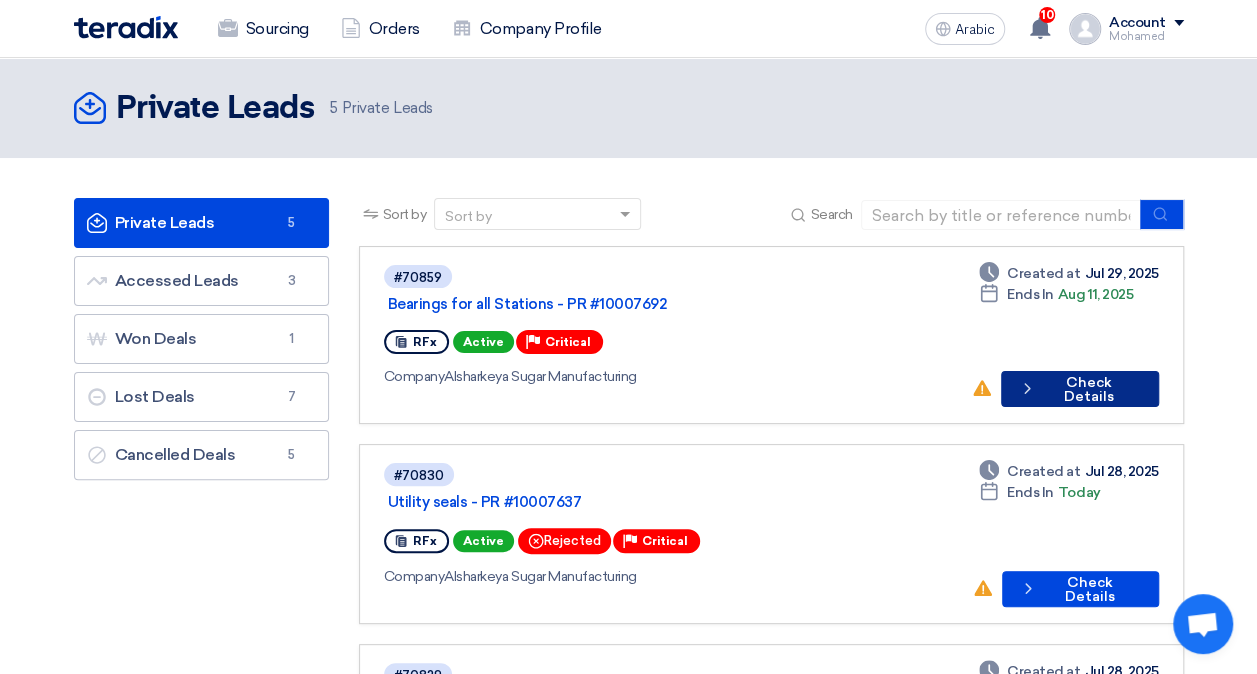 click on "Check Details" 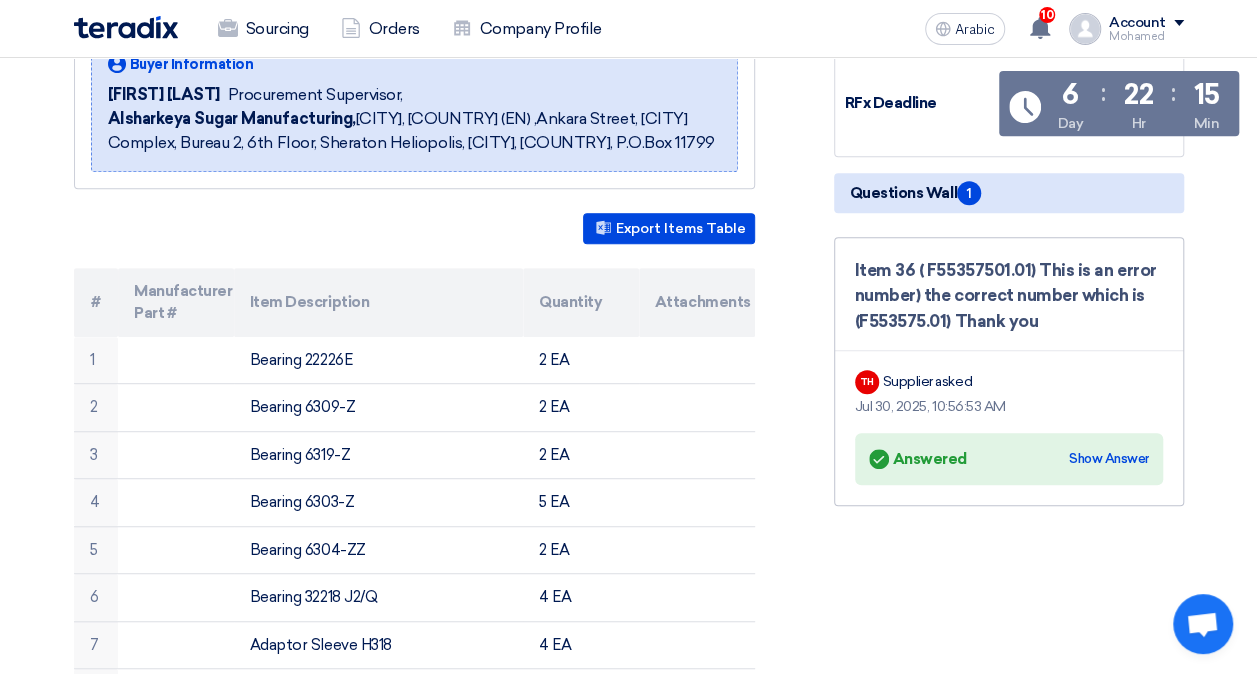 scroll, scrollTop: 0, scrollLeft: 0, axis: both 